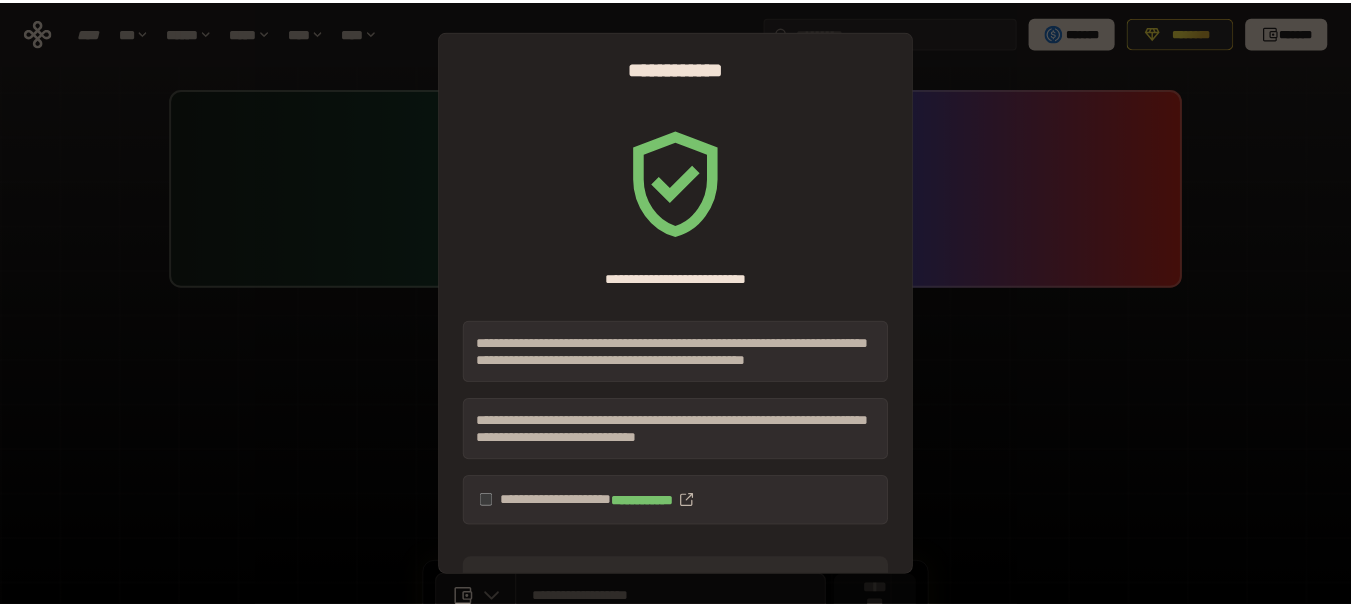 scroll, scrollTop: 0, scrollLeft: 0, axis: both 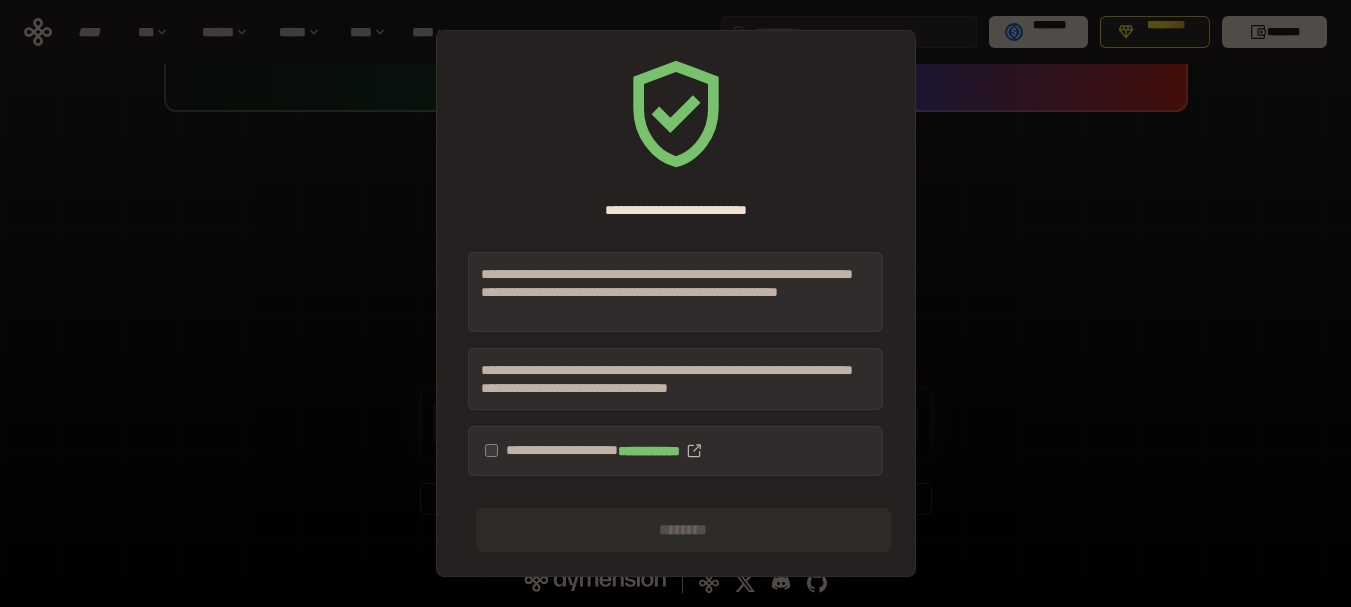 click on "**********" at bounding box center [675, 451] 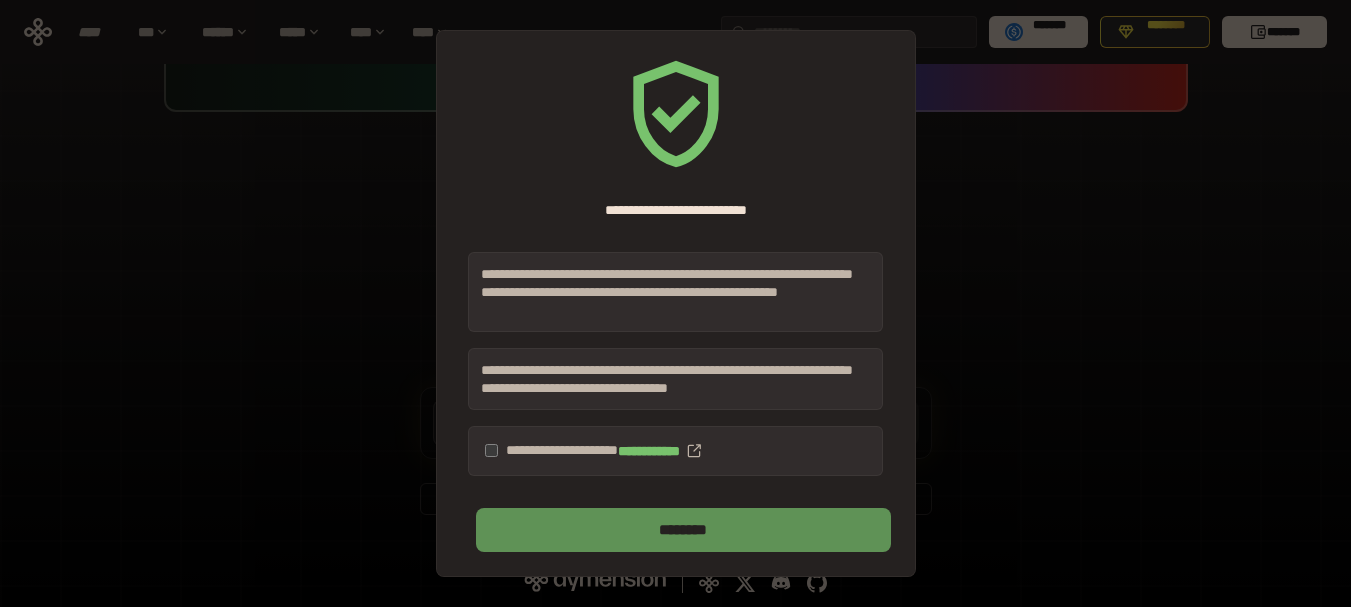 click on "********" at bounding box center (683, 530) 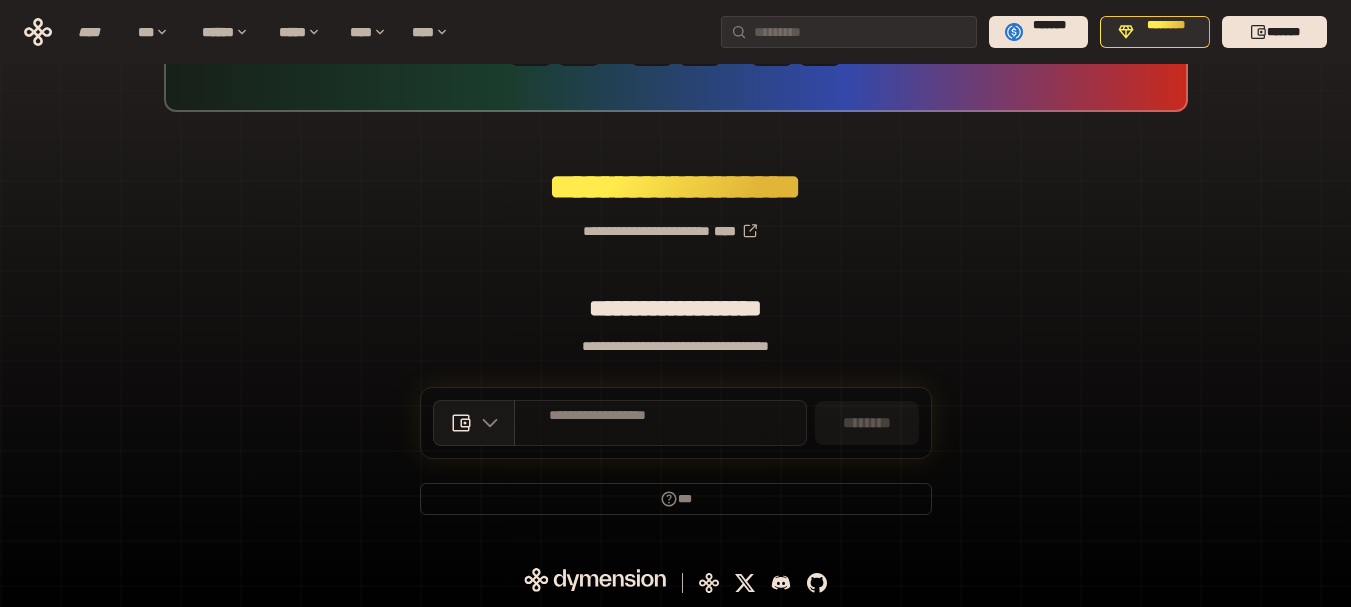 click on "**********" at bounding box center [660, 423] 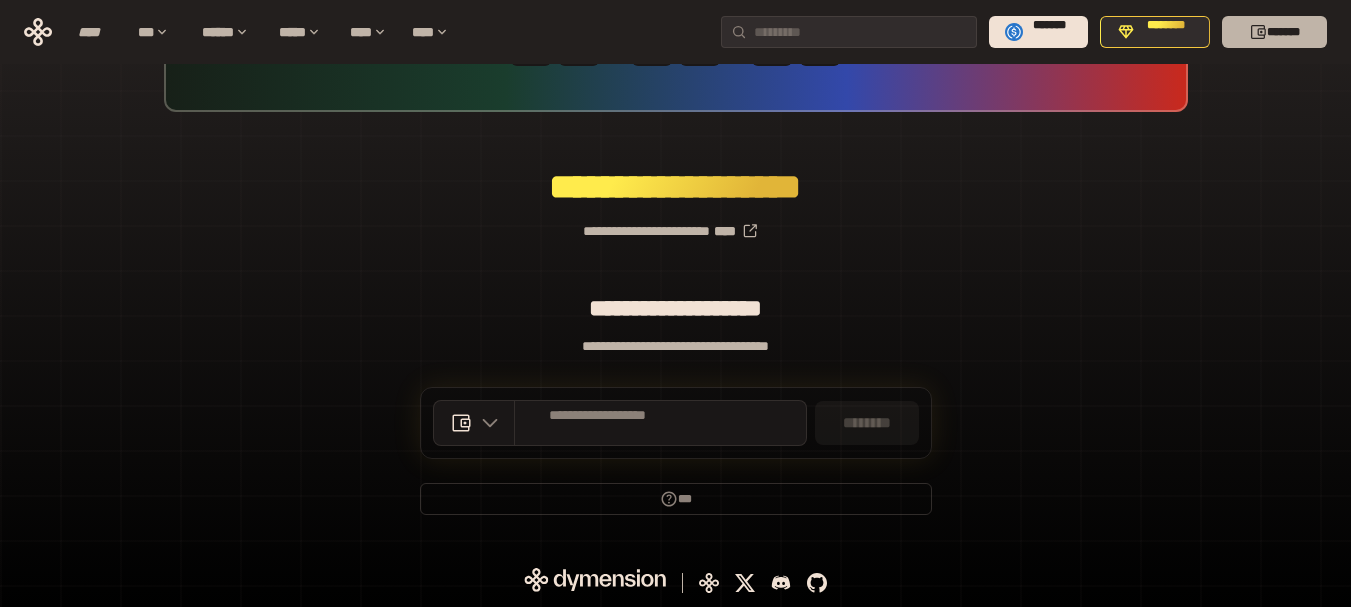 click on "*******" at bounding box center [1274, 32] 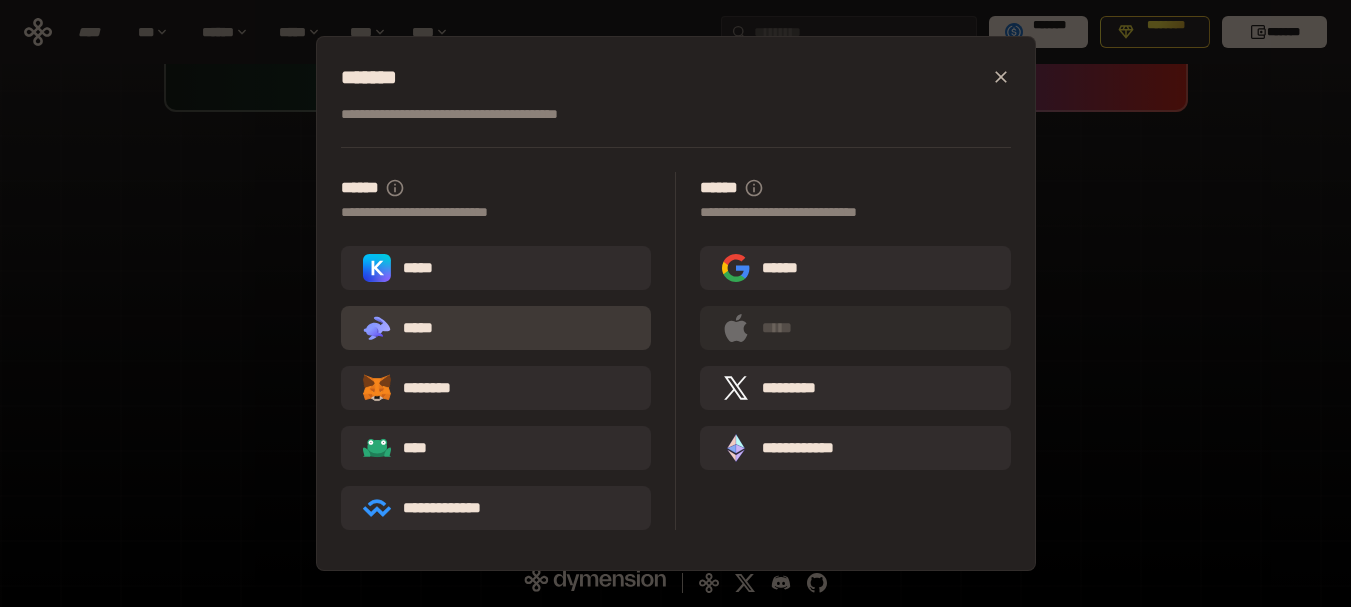 click on ".st0{fill:url(#SVGID_1_);}
.st1{fill-rule:evenodd;clip-rule:evenodd;fill:url(#SVGID_00000161597173617360504640000012432366591255278478_);}
.st2{fill-rule:evenodd;clip-rule:evenodd;fill:url(#SVGID_00000021803777515098205300000017382971856690286485_);}
.st3{fill:url(#SVGID_00000031192219548086493050000012287181694732331425_);}
*****" at bounding box center (496, 328) 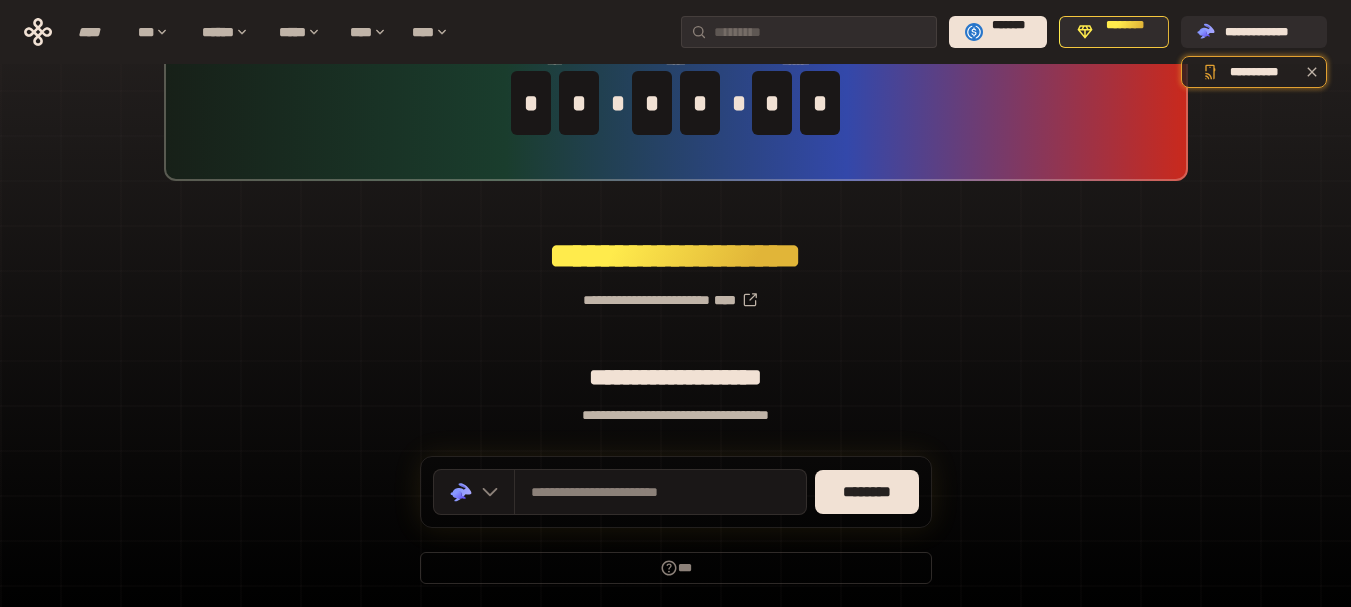 scroll, scrollTop: 176, scrollLeft: 0, axis: vertical 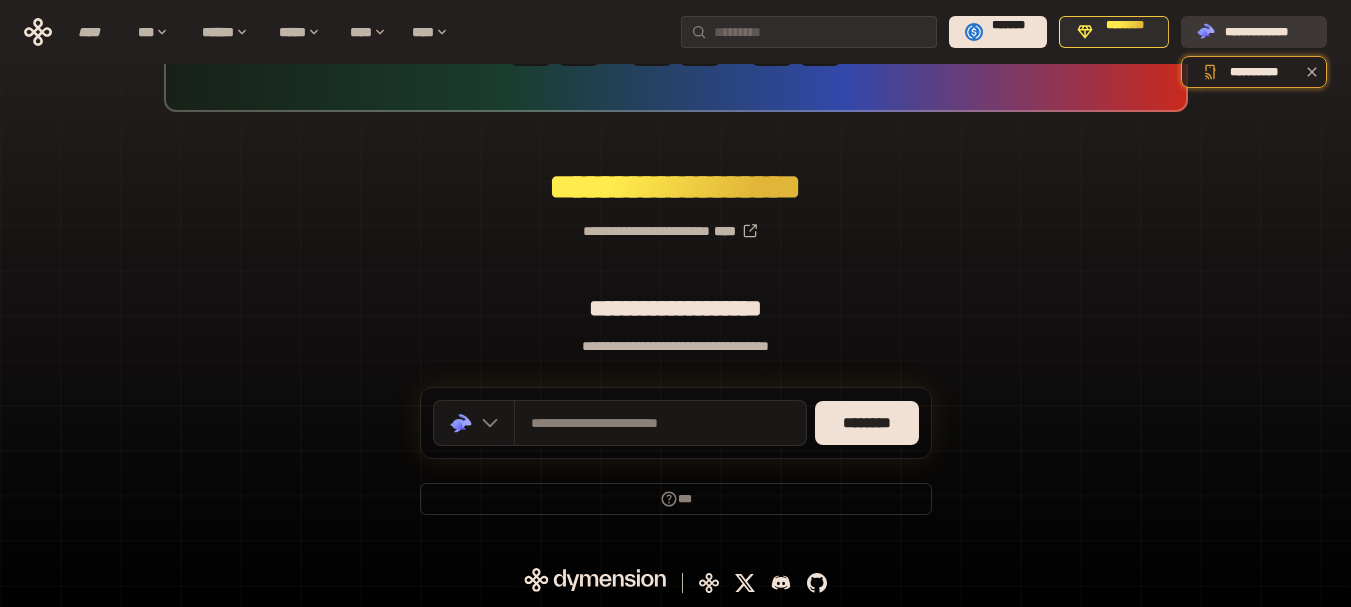 click on "**********" at bounding box center (1268, 32) 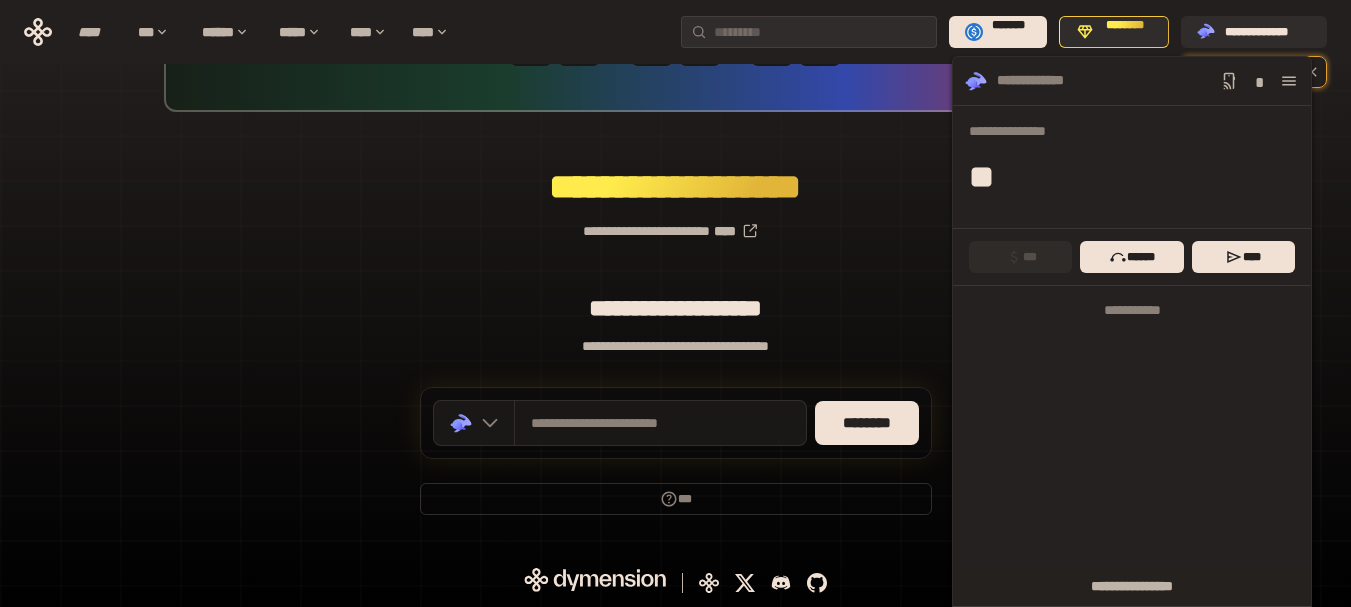 click 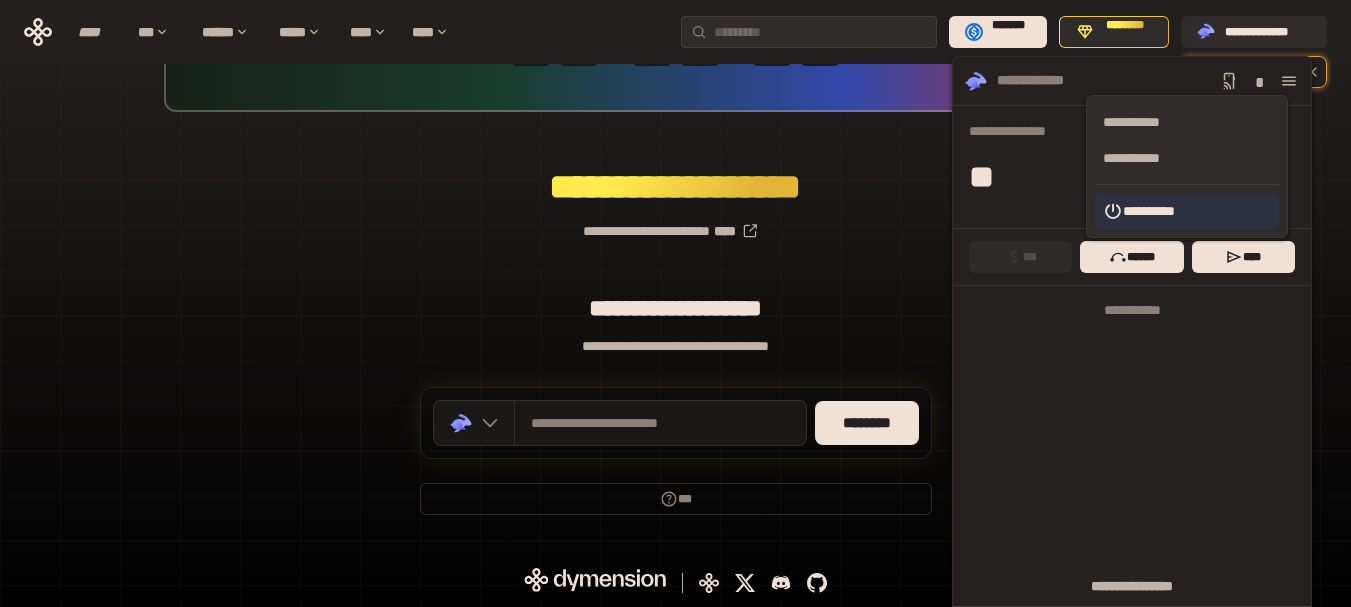 click on "**********" at bounding box center (1187, 211) 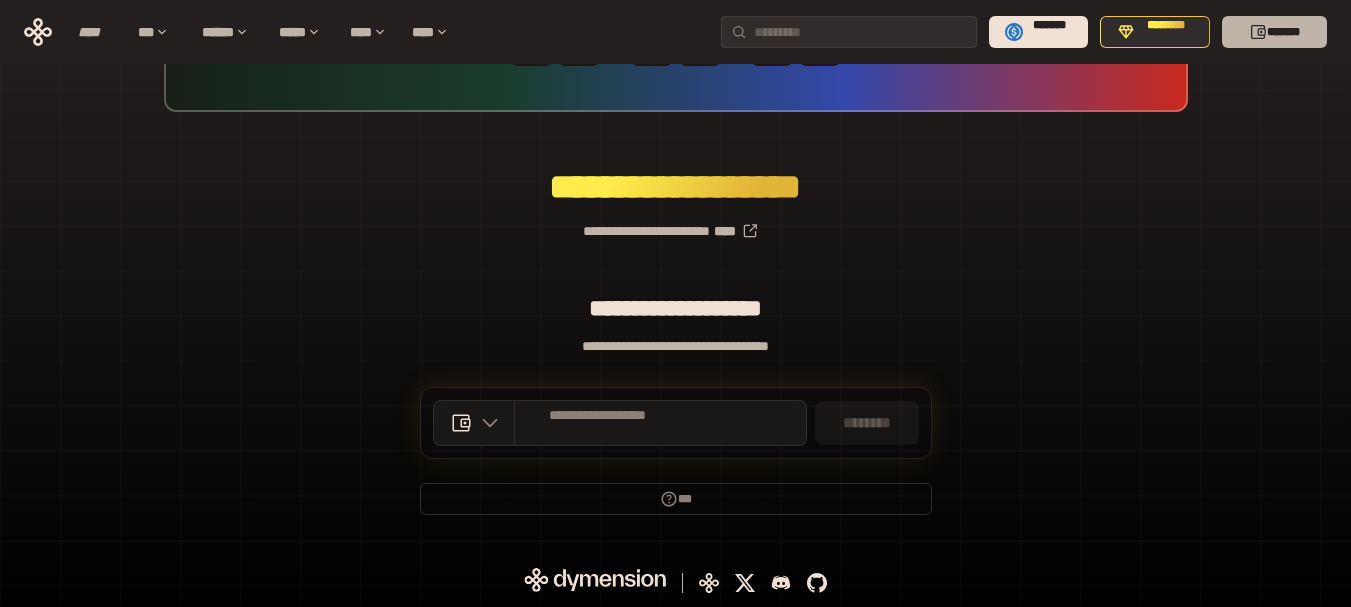 click on "*******" at bounding box center [1274, 32] 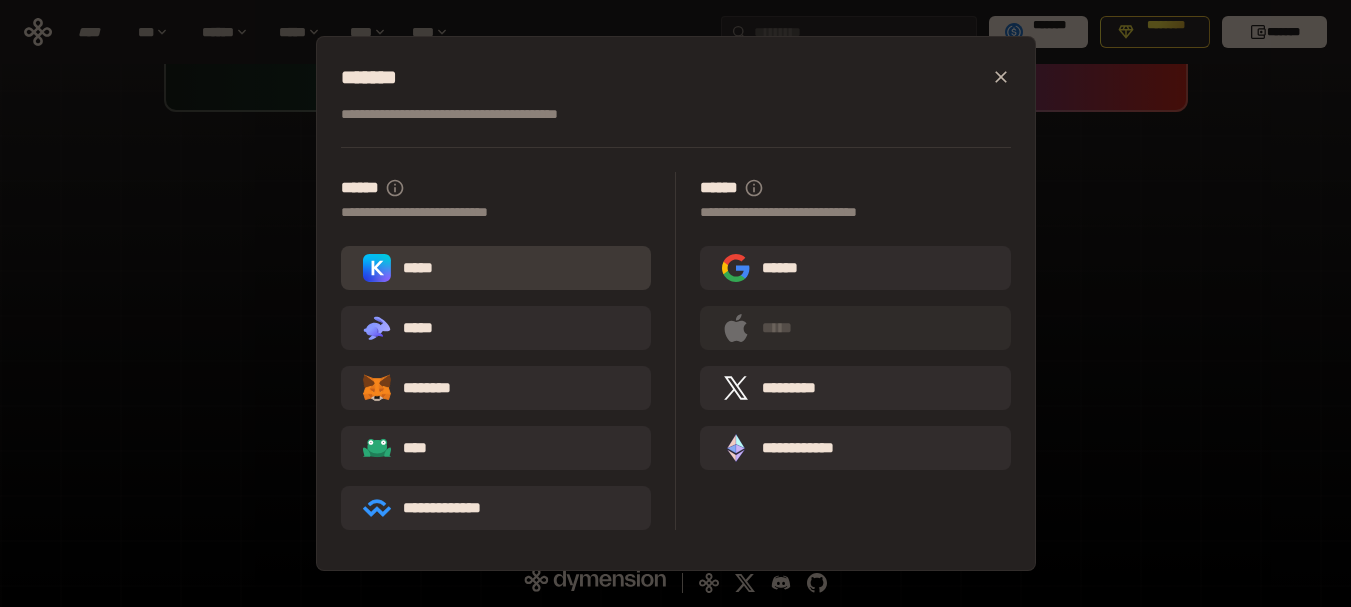 click on "*****" at bounding box center [496, 268] 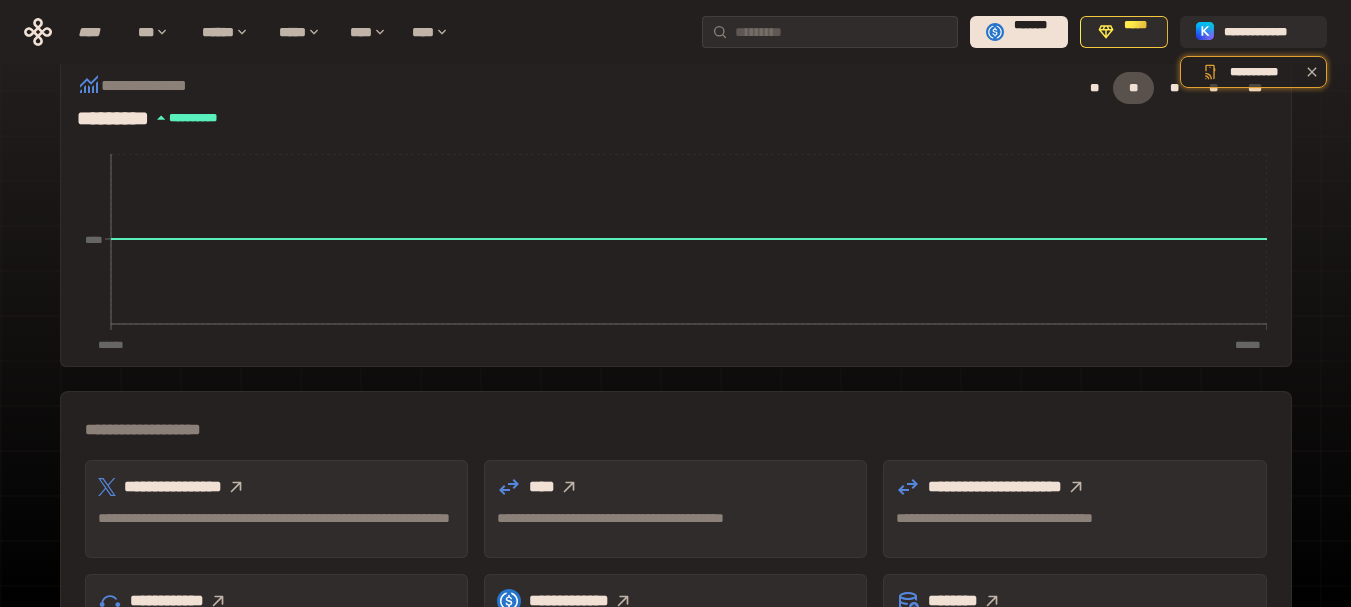 scroll, scrollTop: 0, scrollLeft: 0, axis: both 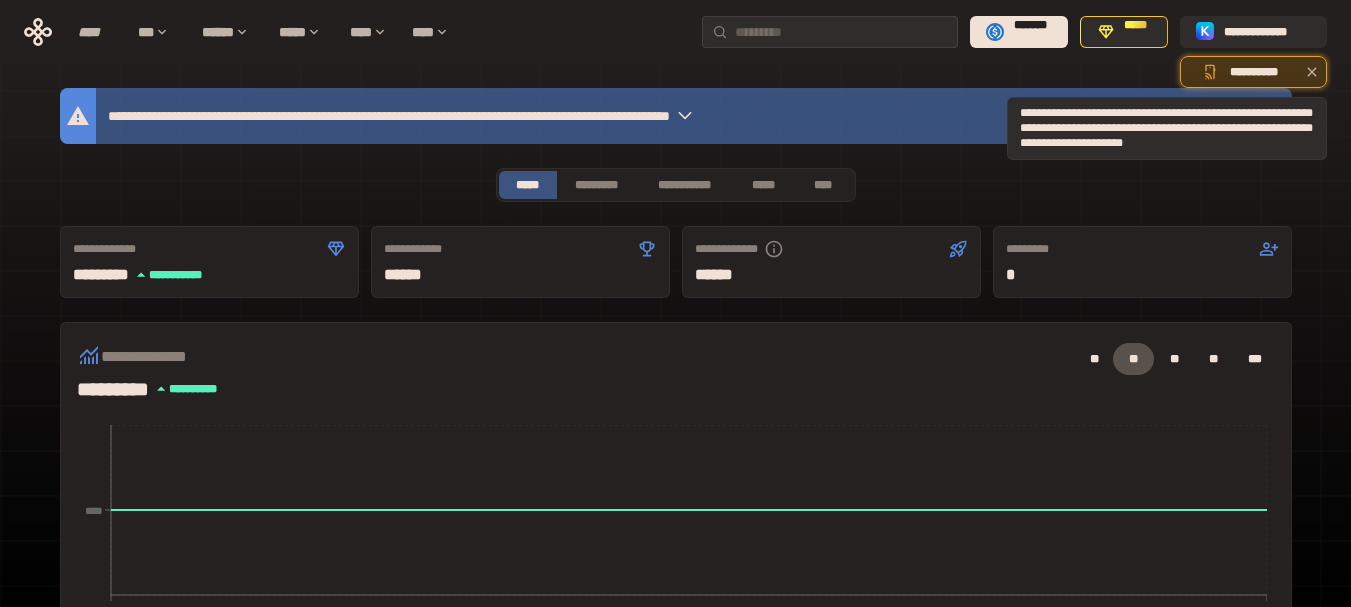 click on "**********" at bounding box center (1253, 72) 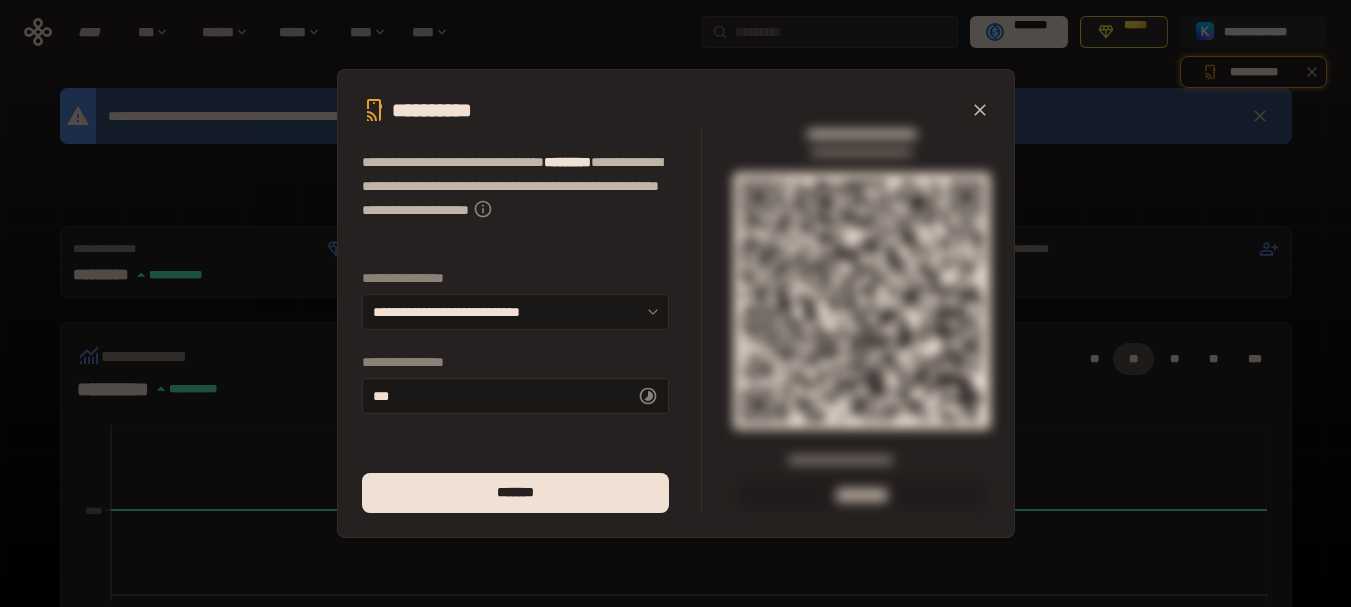 click 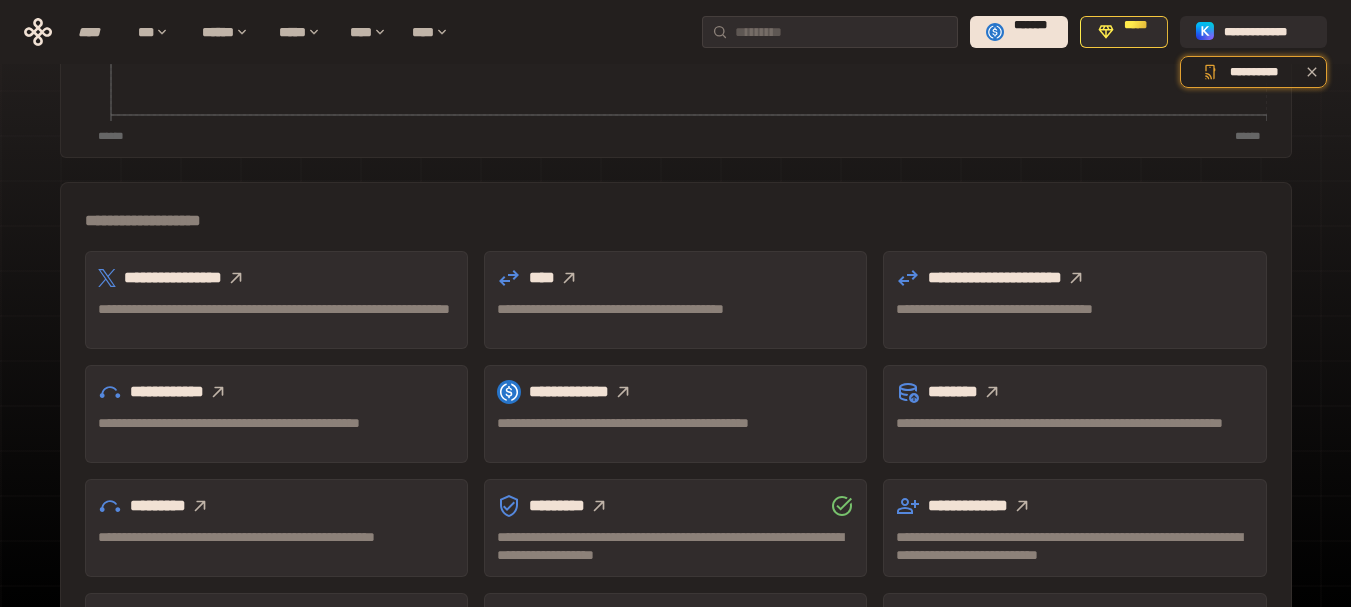 scroll, scrollTop: 0, scrollLeft: 0, axis: both 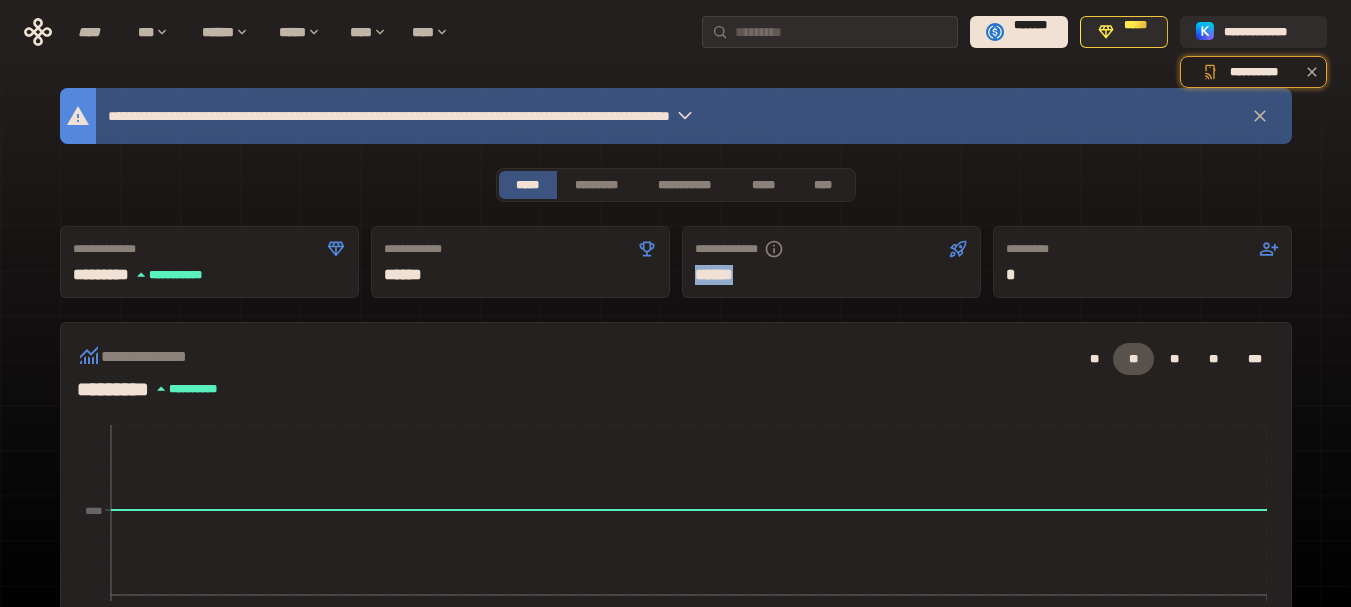 drag, startPoint x: 687, startPoint y: 278, endPoint x: 884, endPoint y: 283, distance: 197.06345 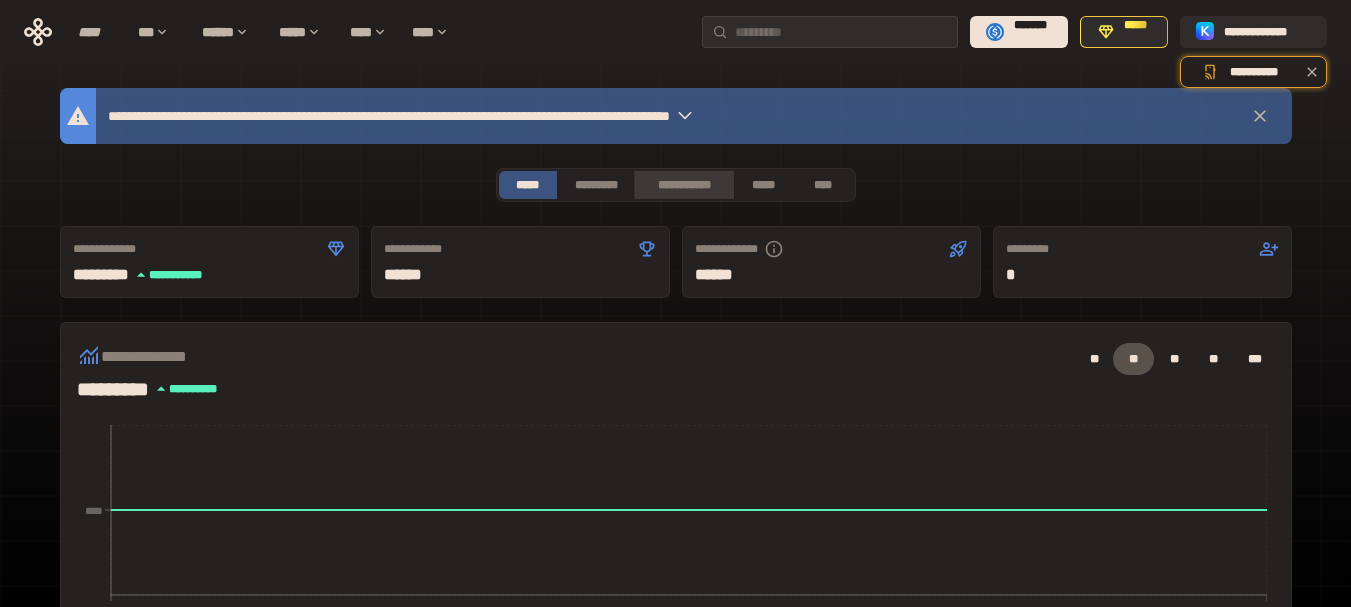 click on "**********" at bounding box center [683, 185] 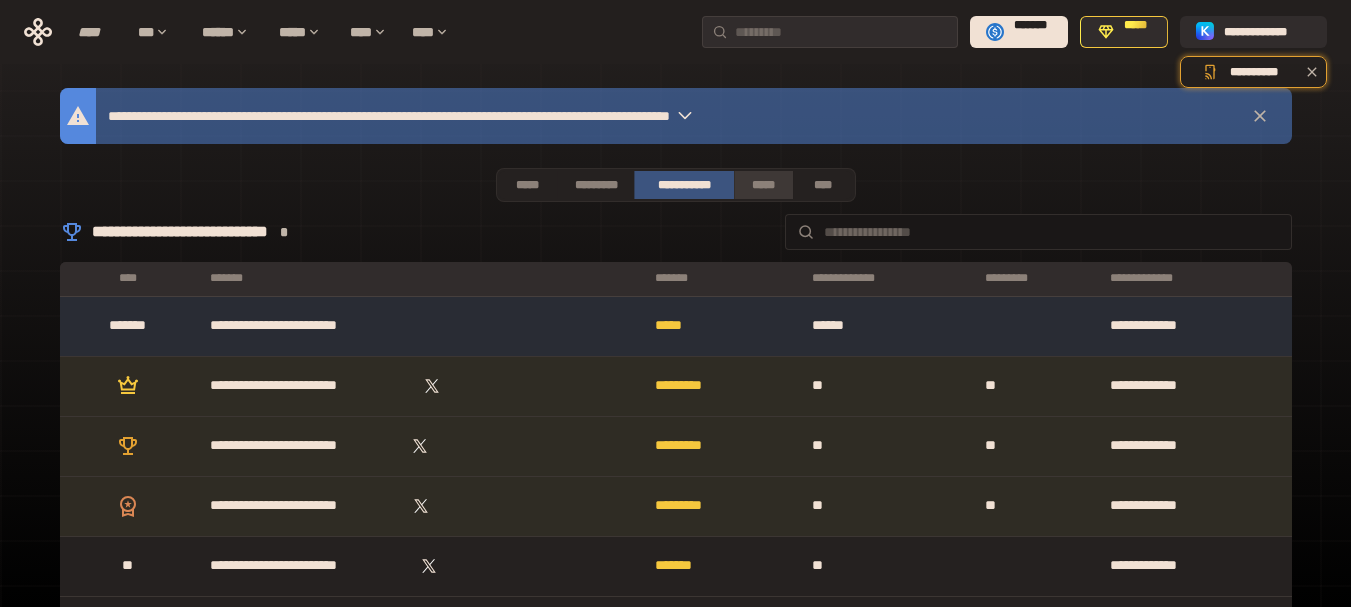 click on "*****" at bounding box center (763, 185) 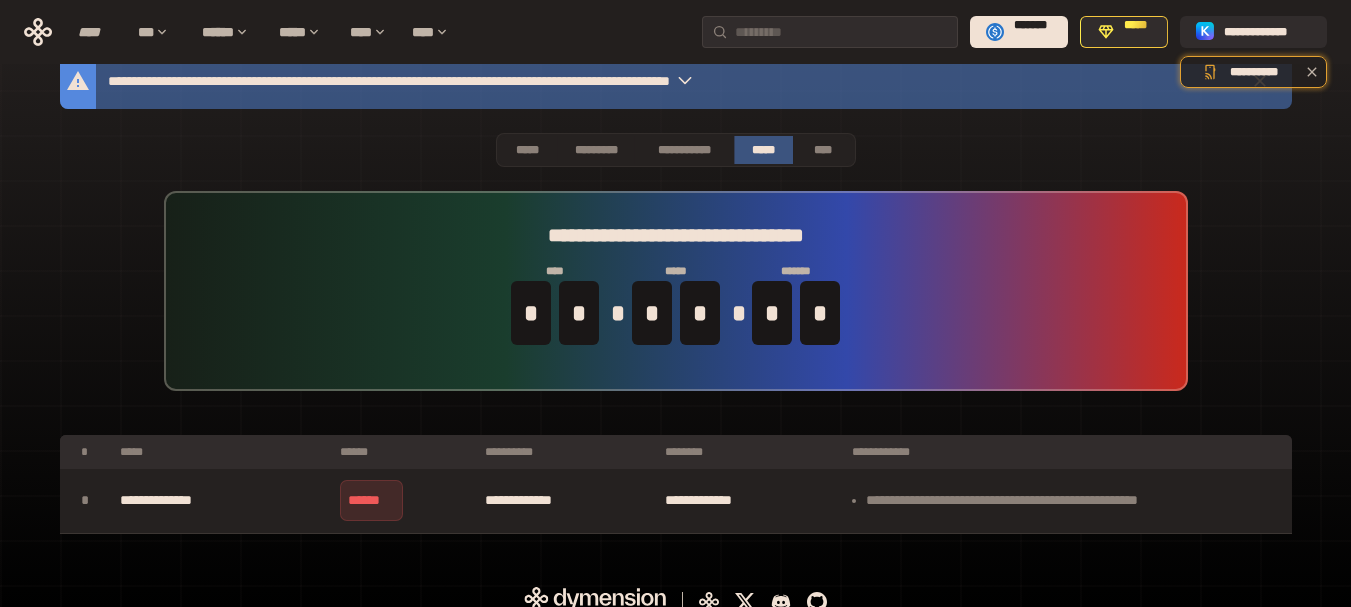 scroll, scrollTop: 54, scrollLeft: 0, axis: vertical 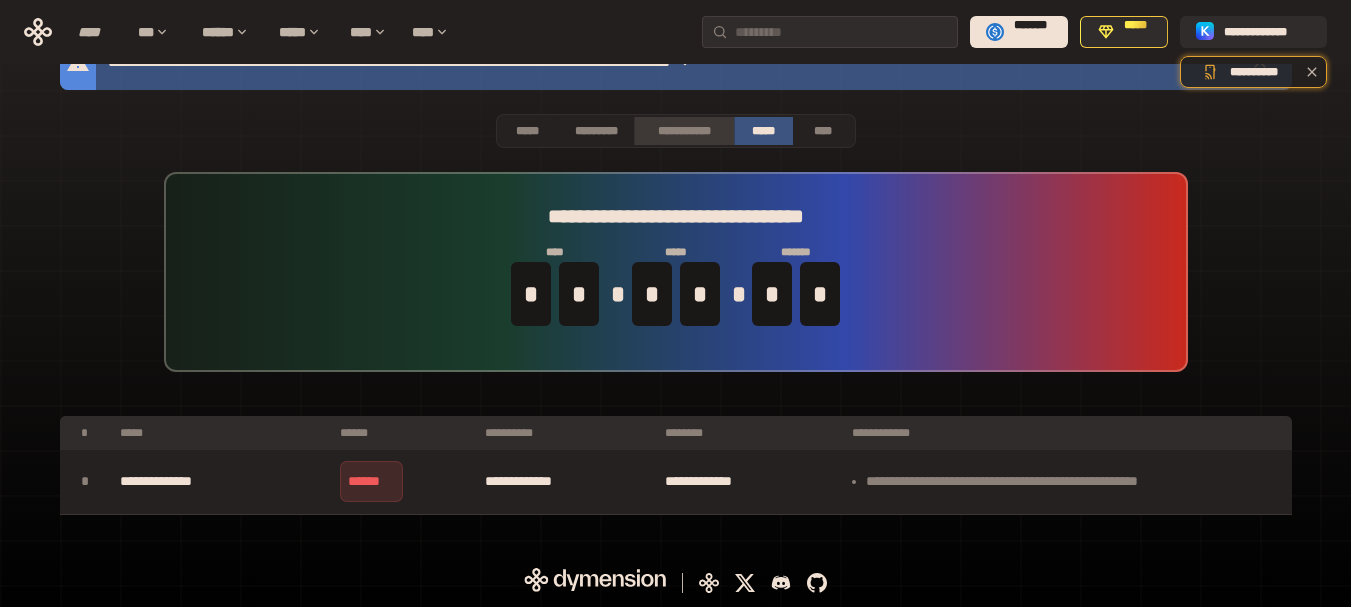 click on "**********" at bounding box center (683, 131) 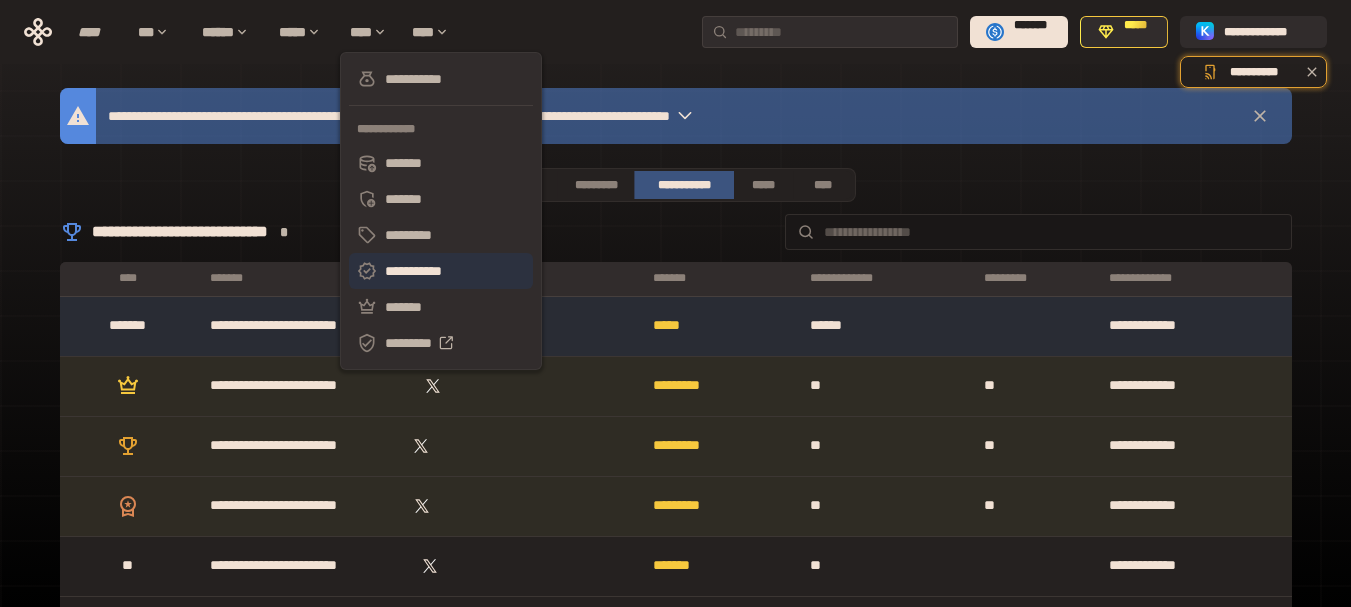 scroll, scrollTop: 300, scrollLeft: 0, axis: vertical 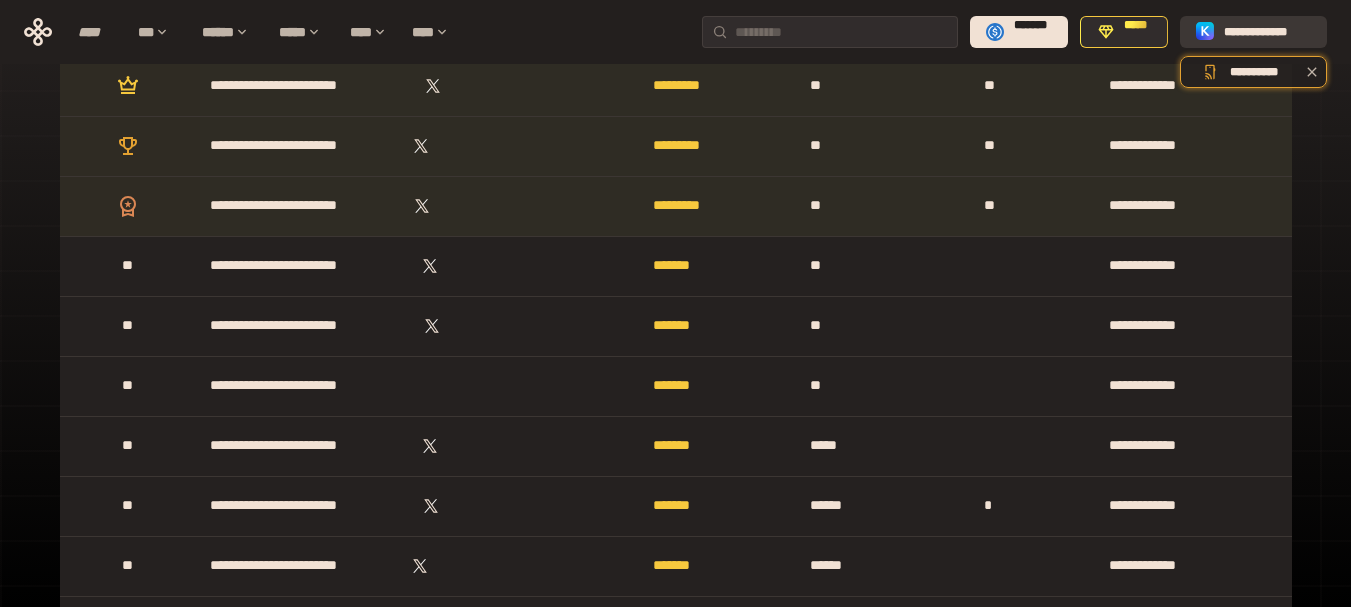 click on "**********" at bounding box center [1267, 32] 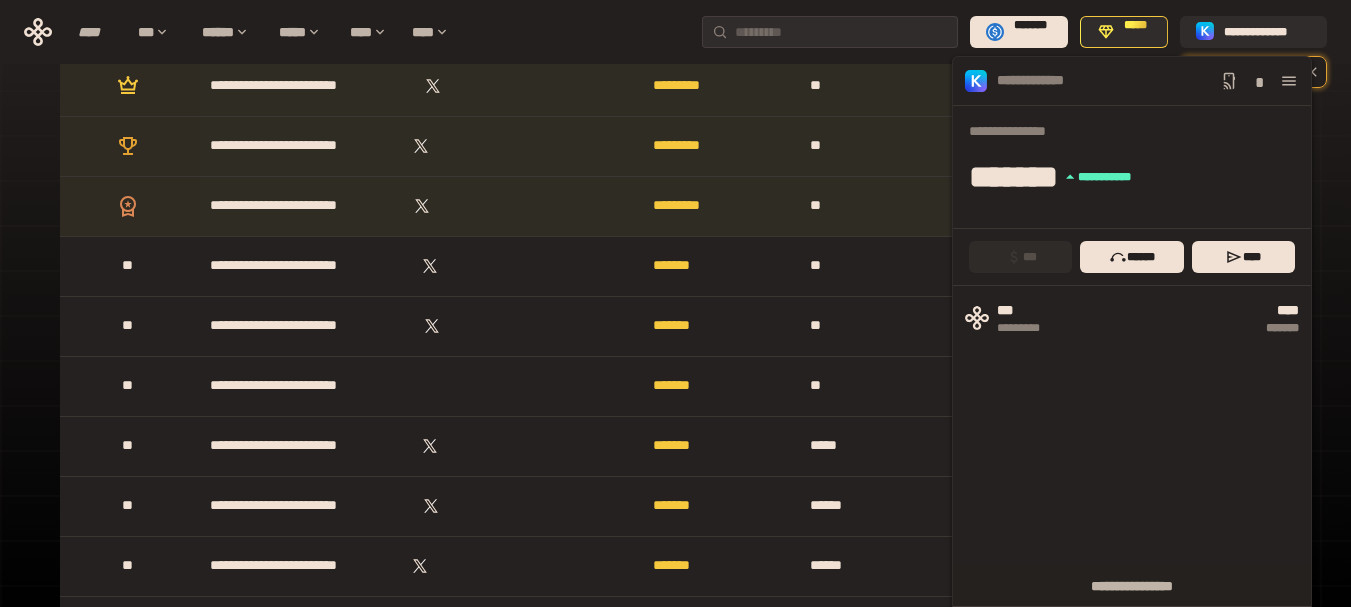 click 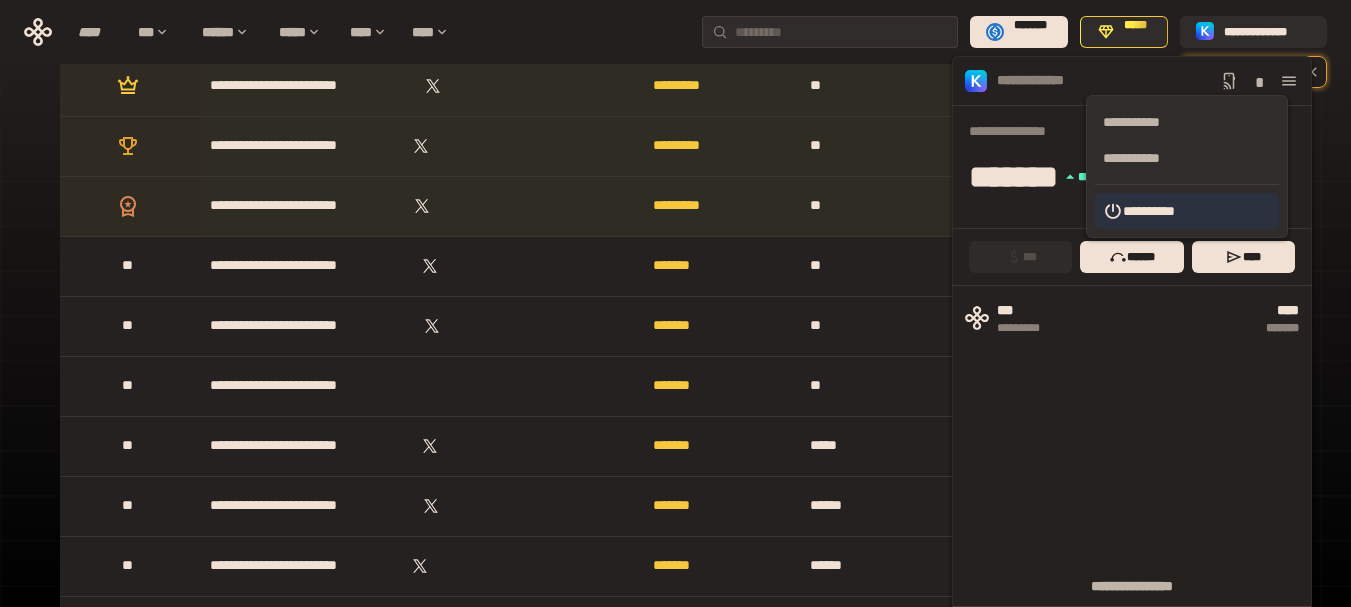 click on "**********" at bounding box center (1187, 211) 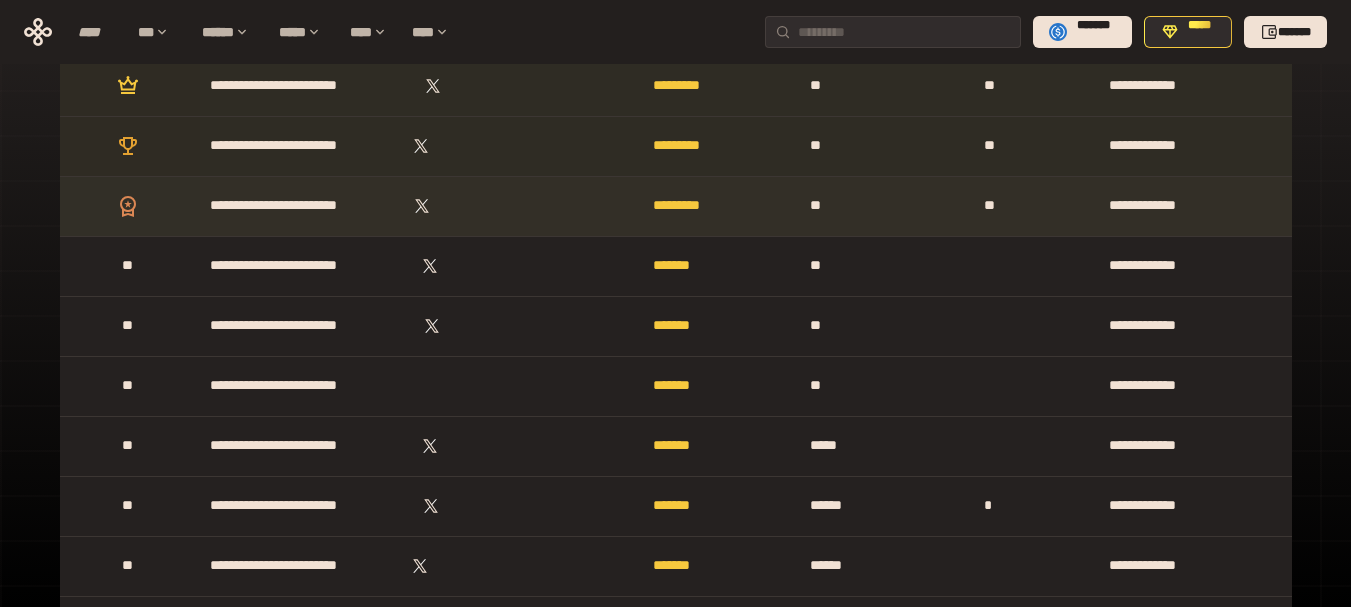 scroll, scrollTop: 176, scrollLeft: 0, axis: vertical 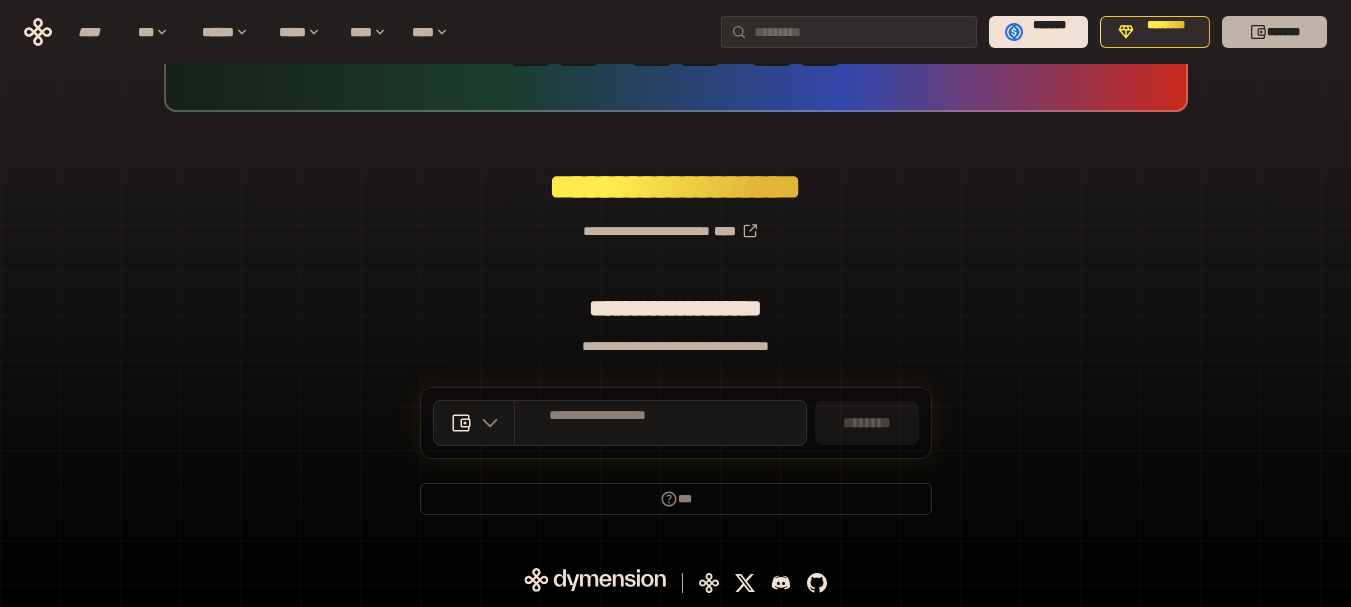 click on "*******" at bounding box center (1274, 32) 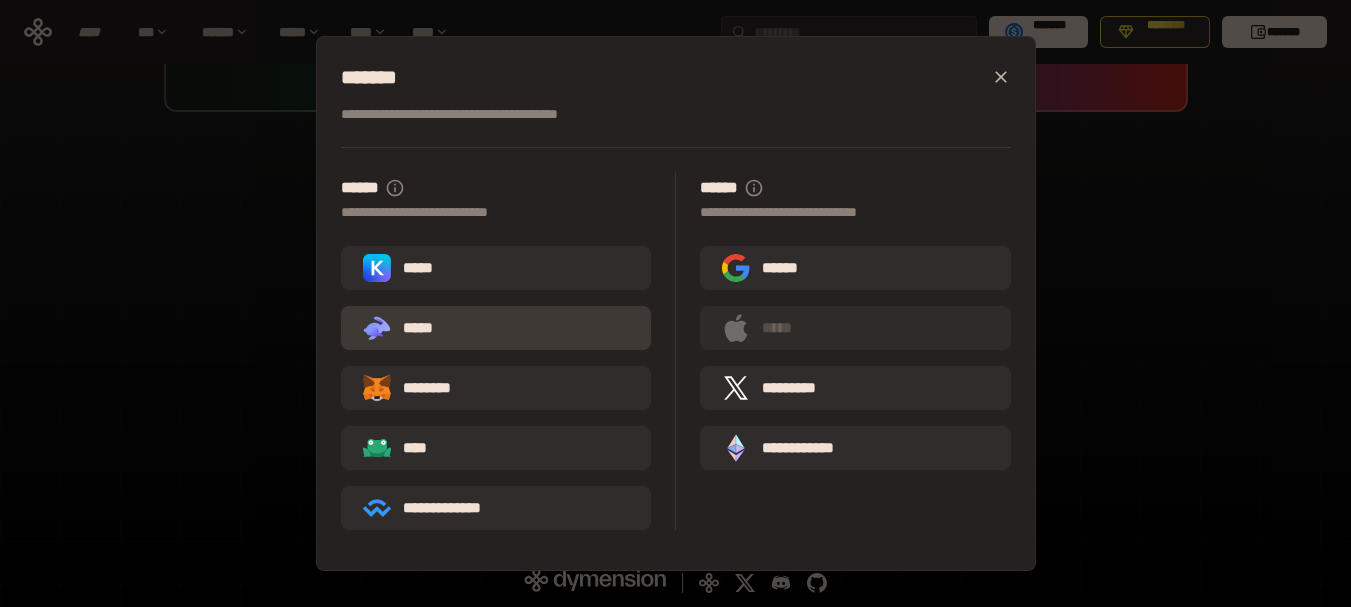 click on ".st0{fill:url(#SVGID_1_);}
.st1{fill-rule:evenodd;clip-rule:evenodd;fill:url(#SVGID_00000161597173617360504640000012432366591255278478_);}
.st2{fill-rule:evenodd;clip-rule:evenodd;fill:url(#SVGID_00000021803777515098205300000017382971856690286485_);}
.st3{fill:url(#SVGID_00000031192219548086493050000012287181694732331425_);}
*****" at bounding box center (406, 328) 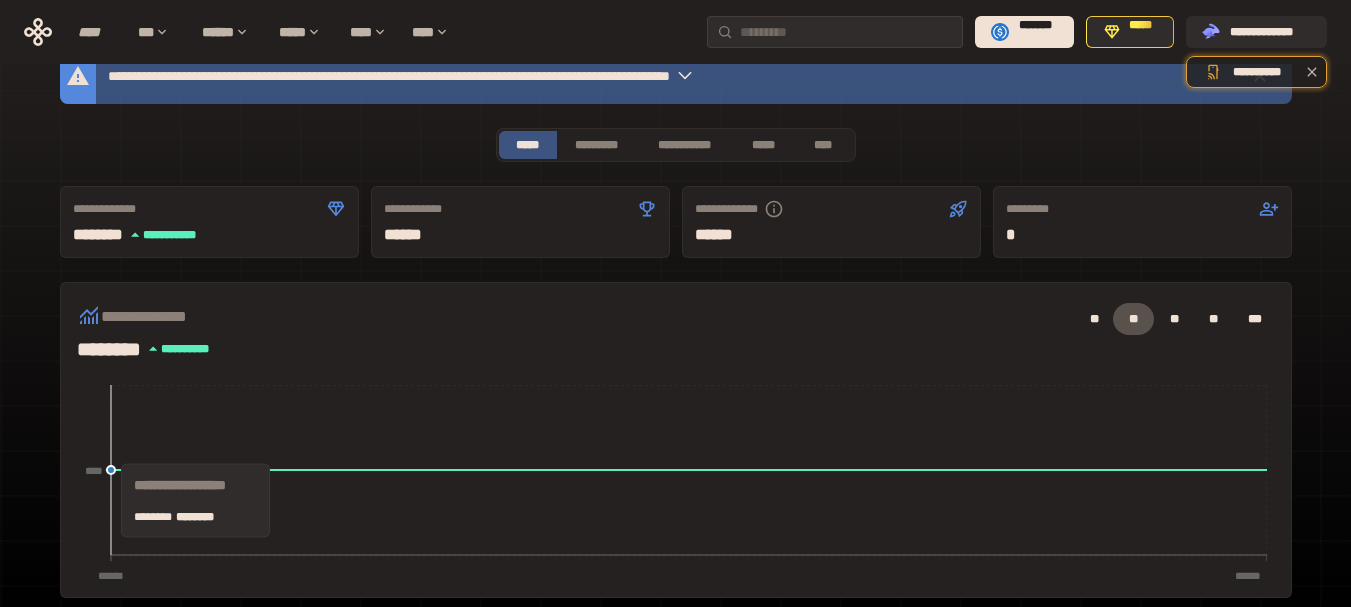 scroll, scrollTop: 0, scrollLeft: 0, axis: both 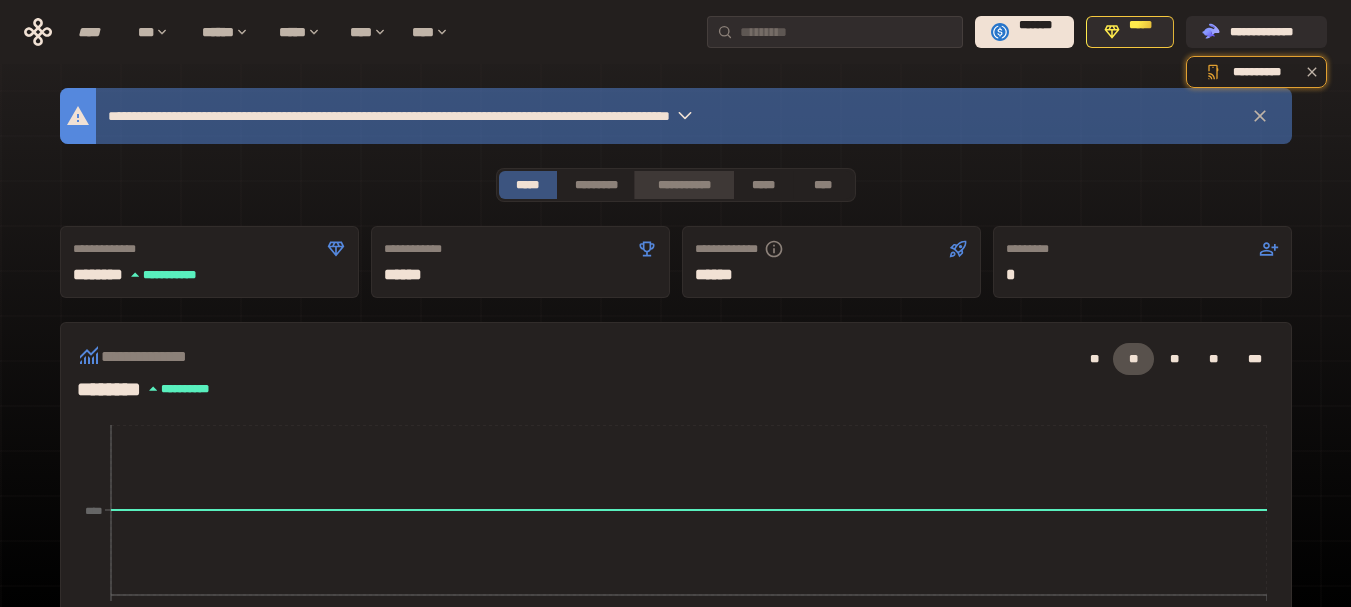 click on "**********" at bounding box center (683, 185) 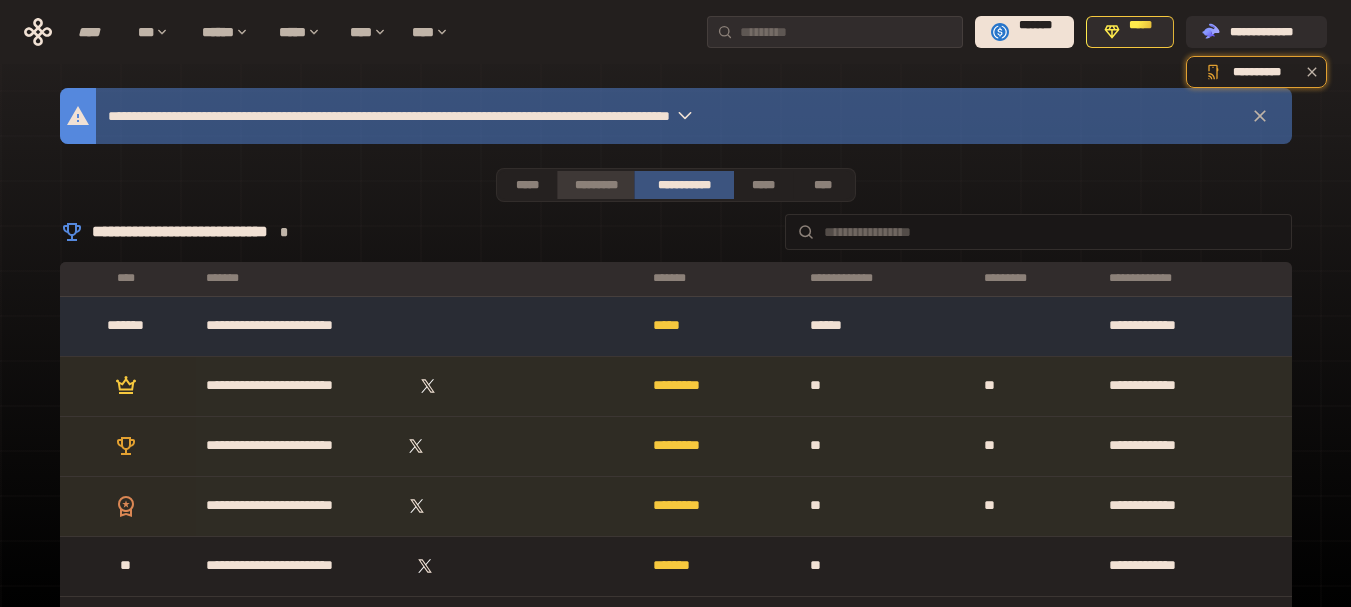 click on "*********" at bounding box center [595, 185] 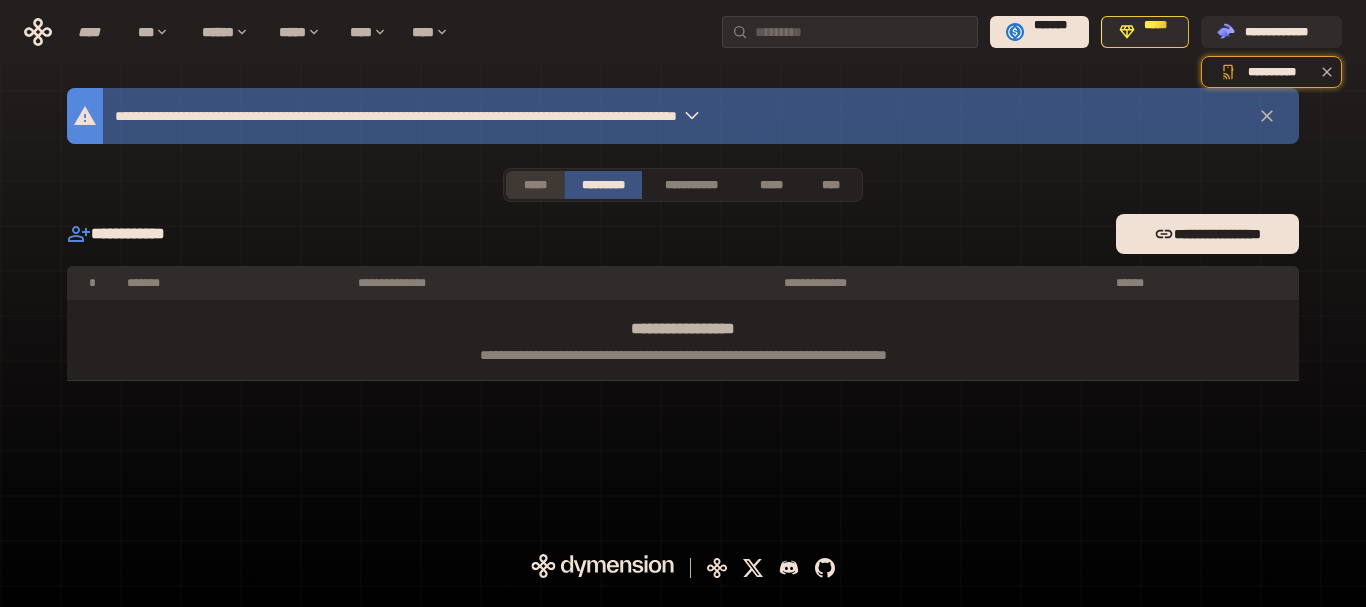 click on "*****" at bounding box center (535, 185) 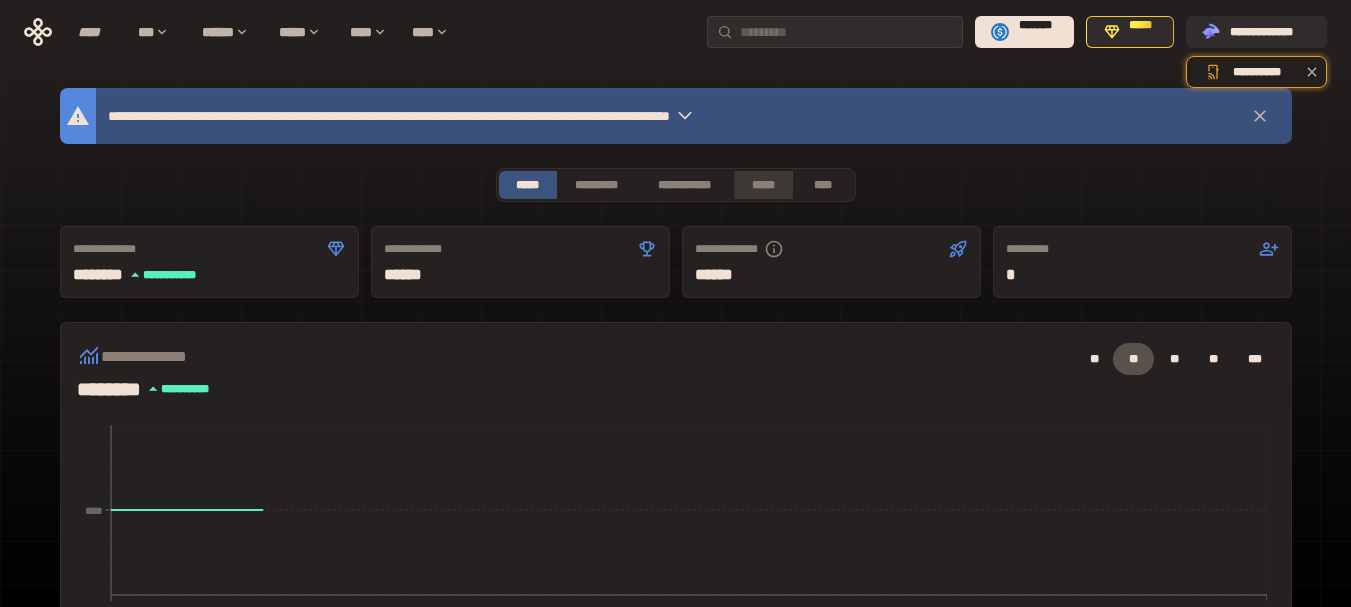 click on "*****" at bounding box center (763, 185) 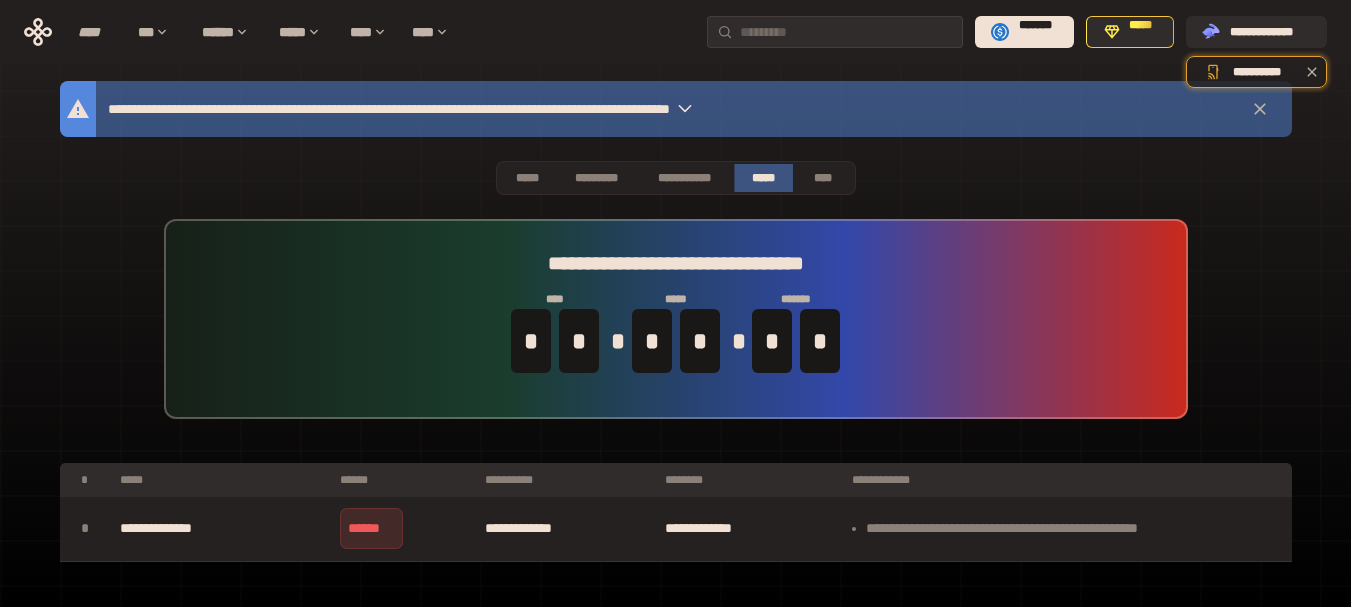 scroll, scrollTop: 54, scrollLeft: 0, axis: vertical 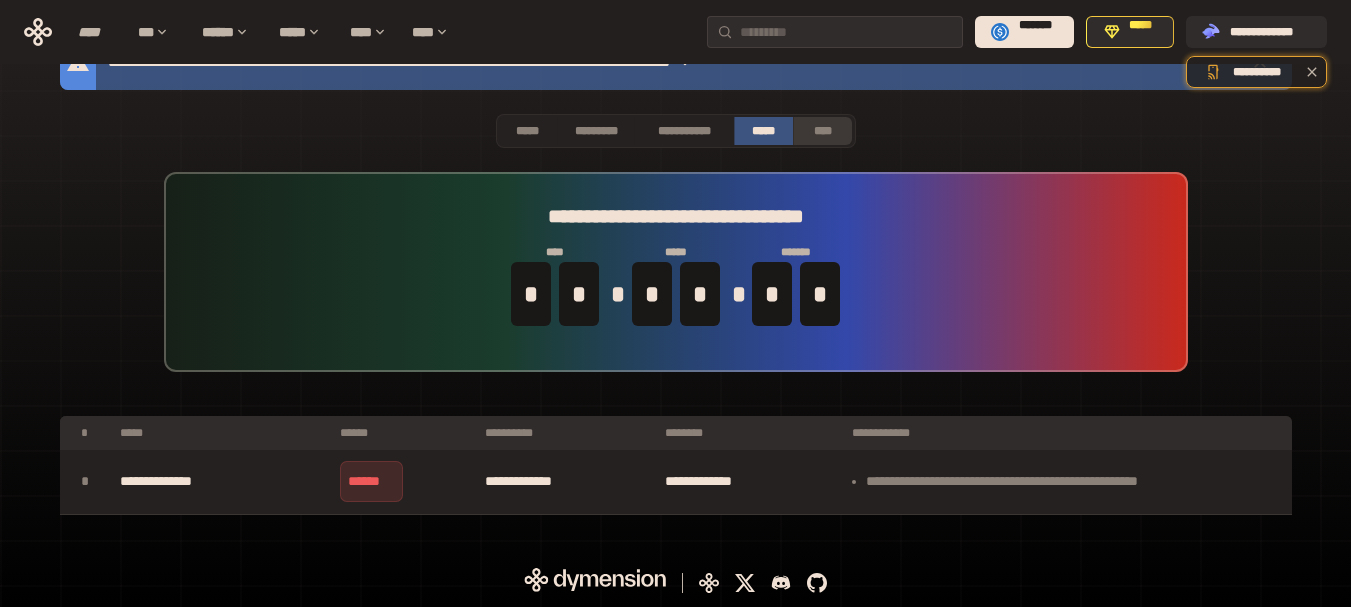 click on "****" at bounding box center (822, 131) 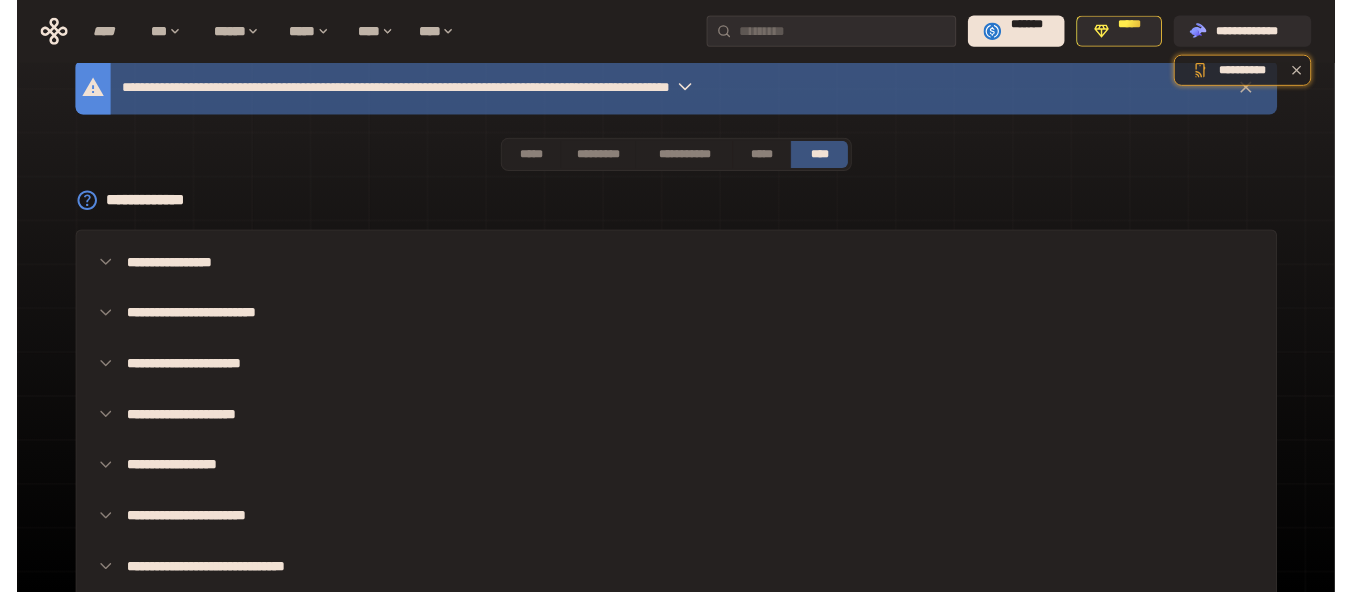 scroll, scrollTop: 0, scrollLeft: 0, axis: both 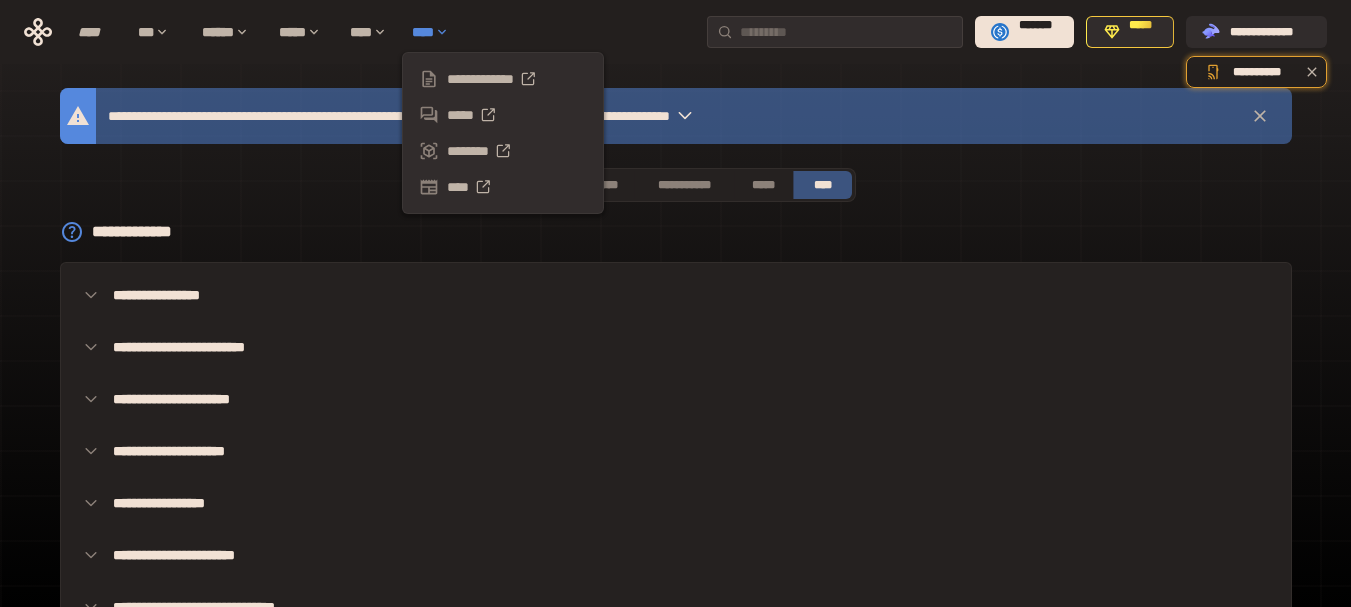 click on "****" at bounding box center (435, 32) 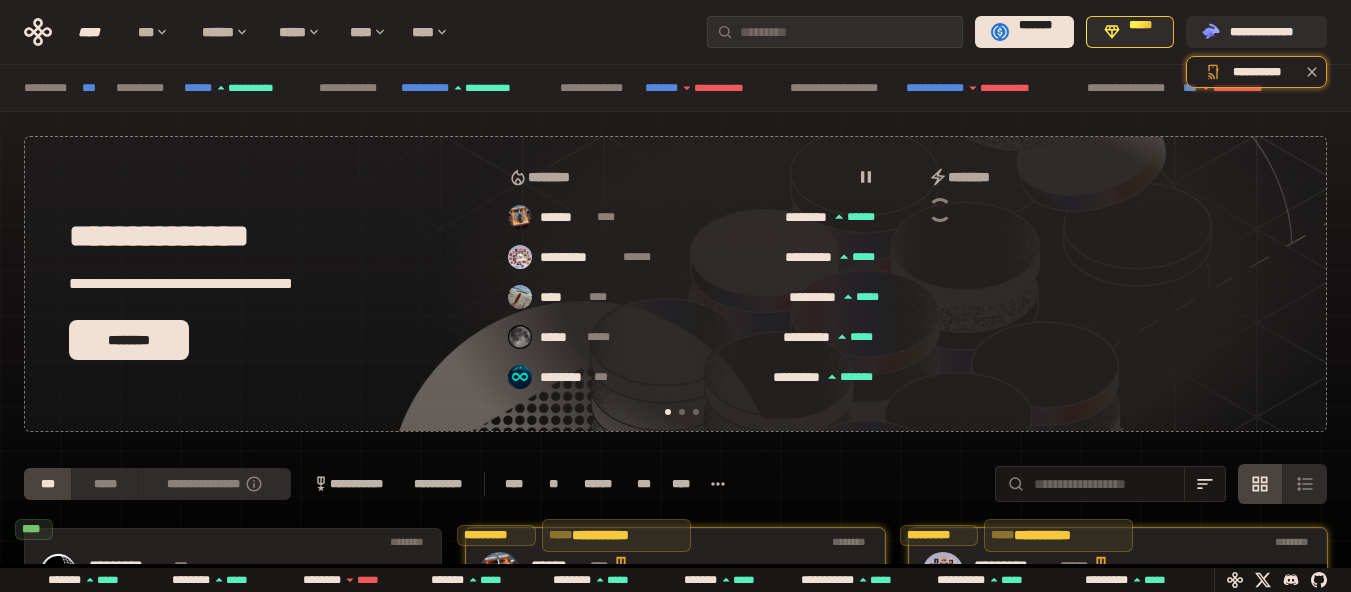 scroll, scrollTop: 0, scrollLeft: 16, axis: horizontal 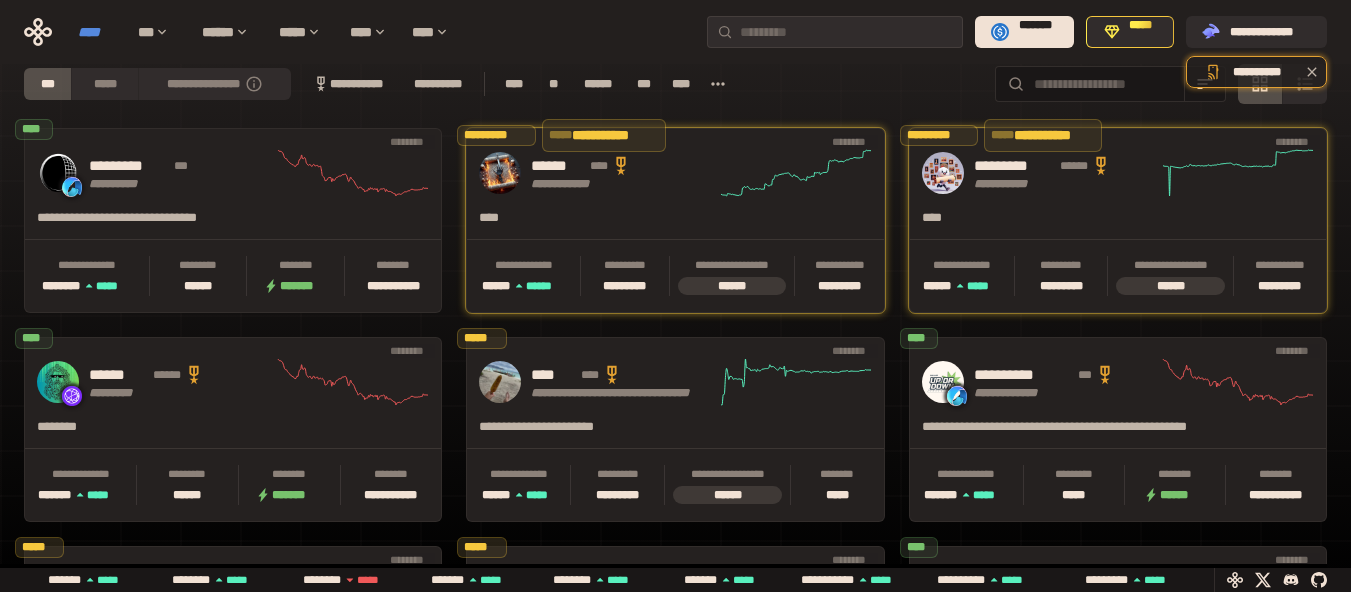 click on "****" at bounding box center [98, 32] 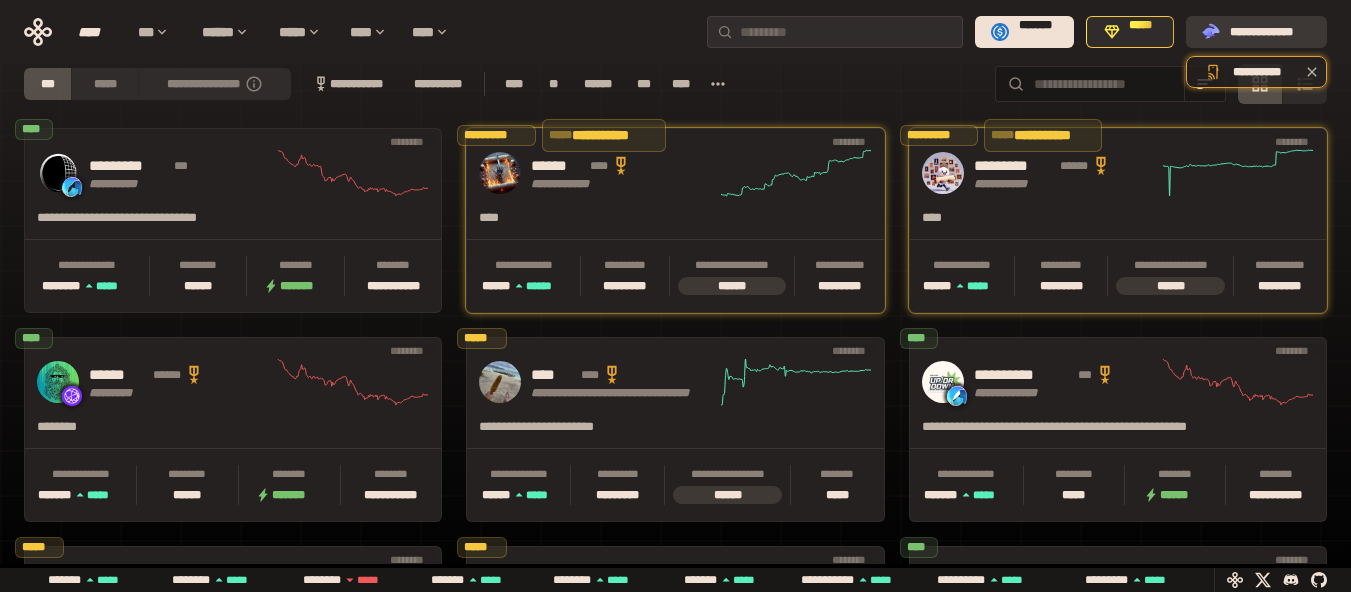 click on "**********" at bounding box center (1270, 32) 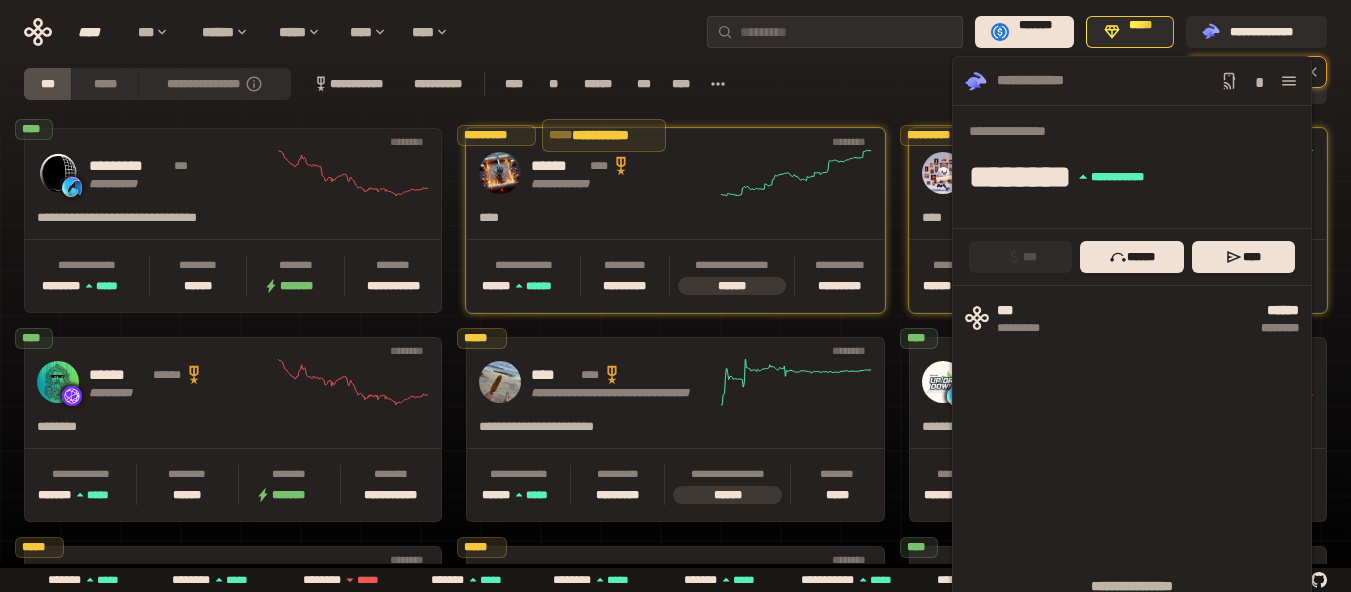 scroll, scrollTop: 0, scrollLeft: 793, axis: horizontal 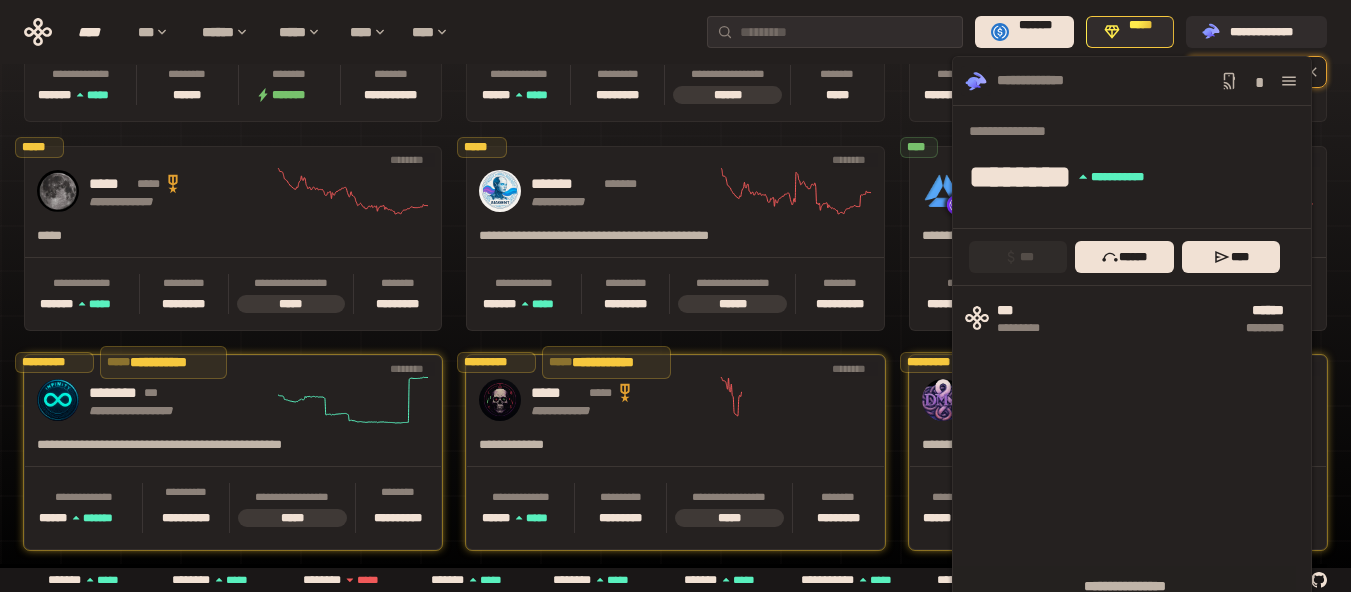 click 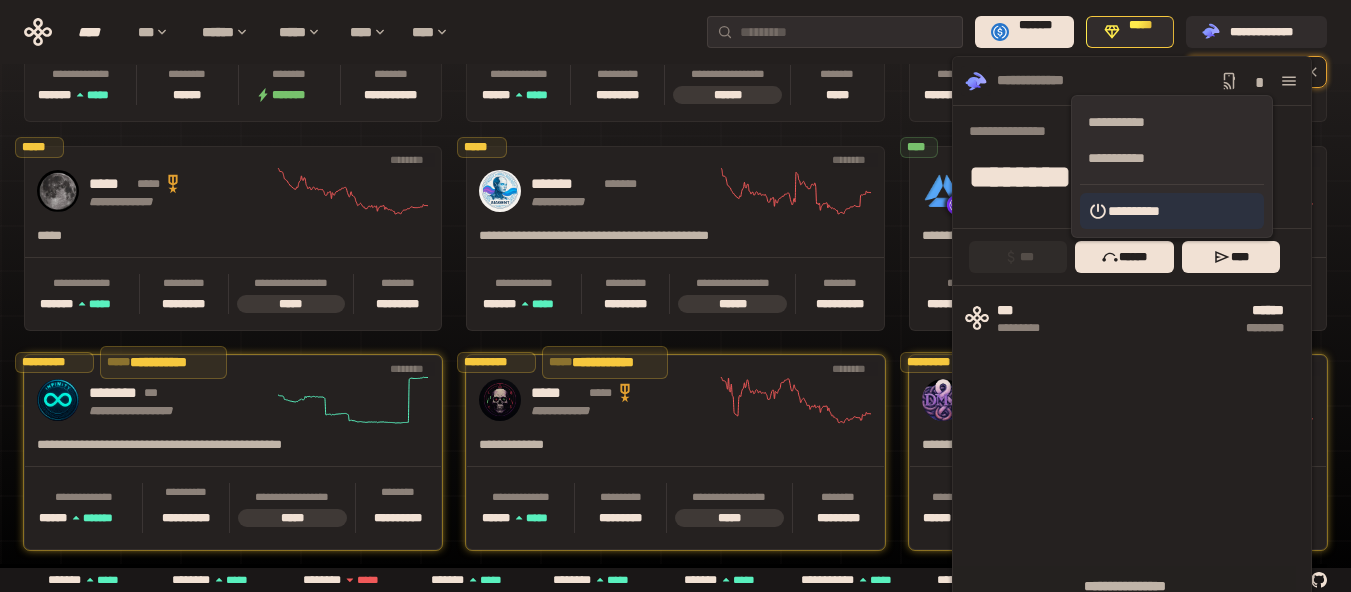 click on "**********" at bounding box center [1172, 211] 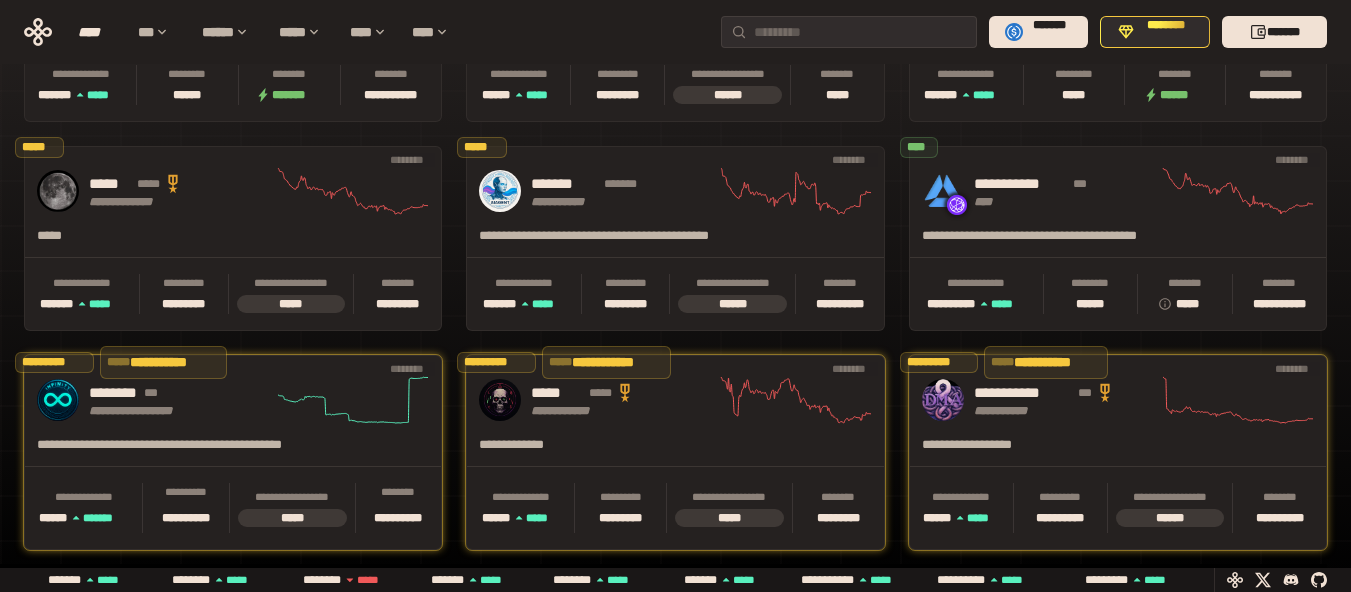 scroll, scrollTop: 0, scrollLeft: 436, axis: horizontal 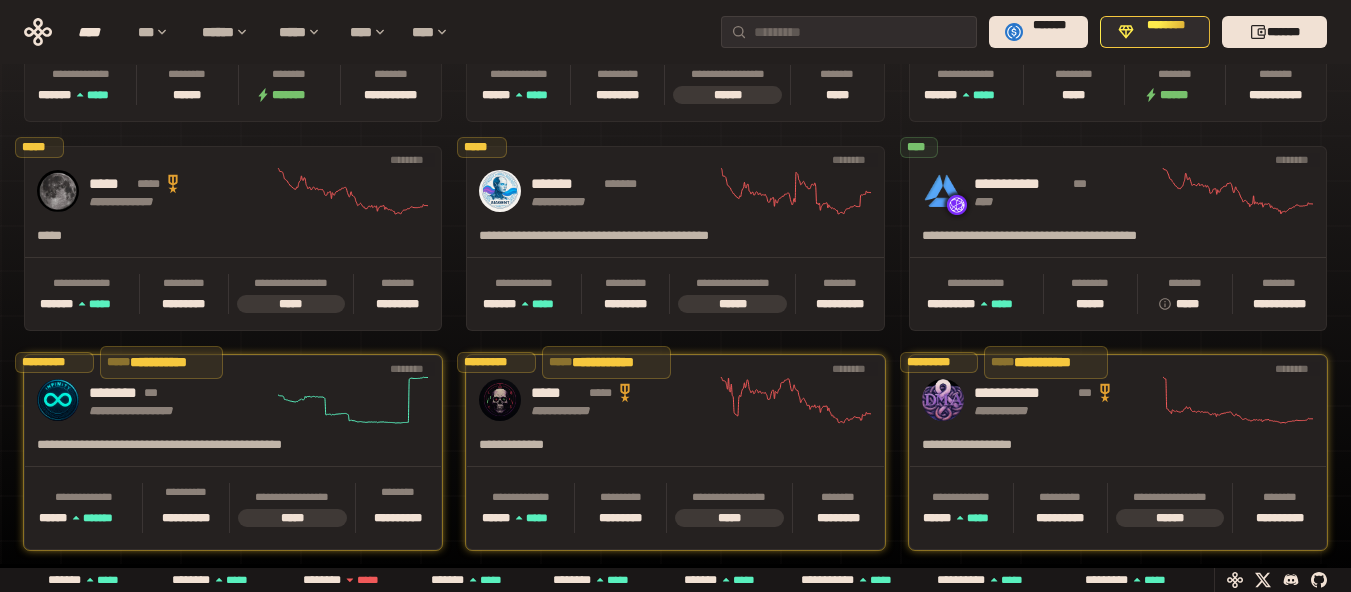 click on "****   ***   ******   *****   ****   ****   ******* ******** *******" at bounding box center [675, 32] 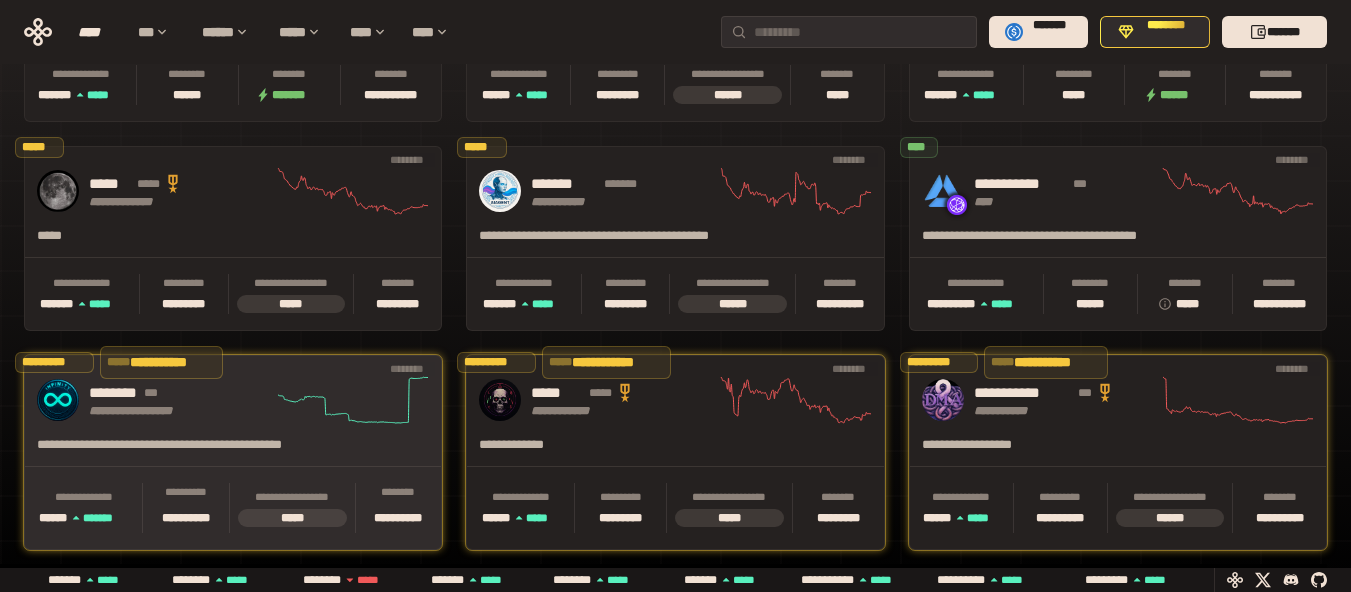 scroll, scrollTop: 0, scrollLeft: 436, axis: horizontal 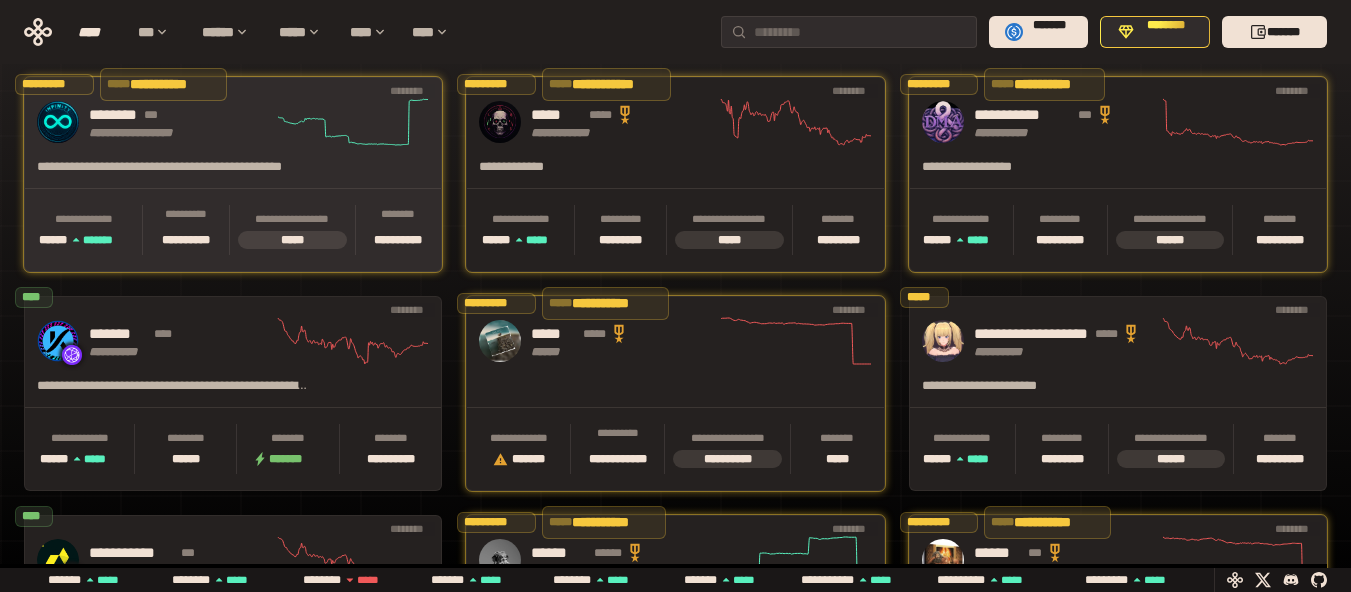 click on "**********" at bounding box center (173, 173) 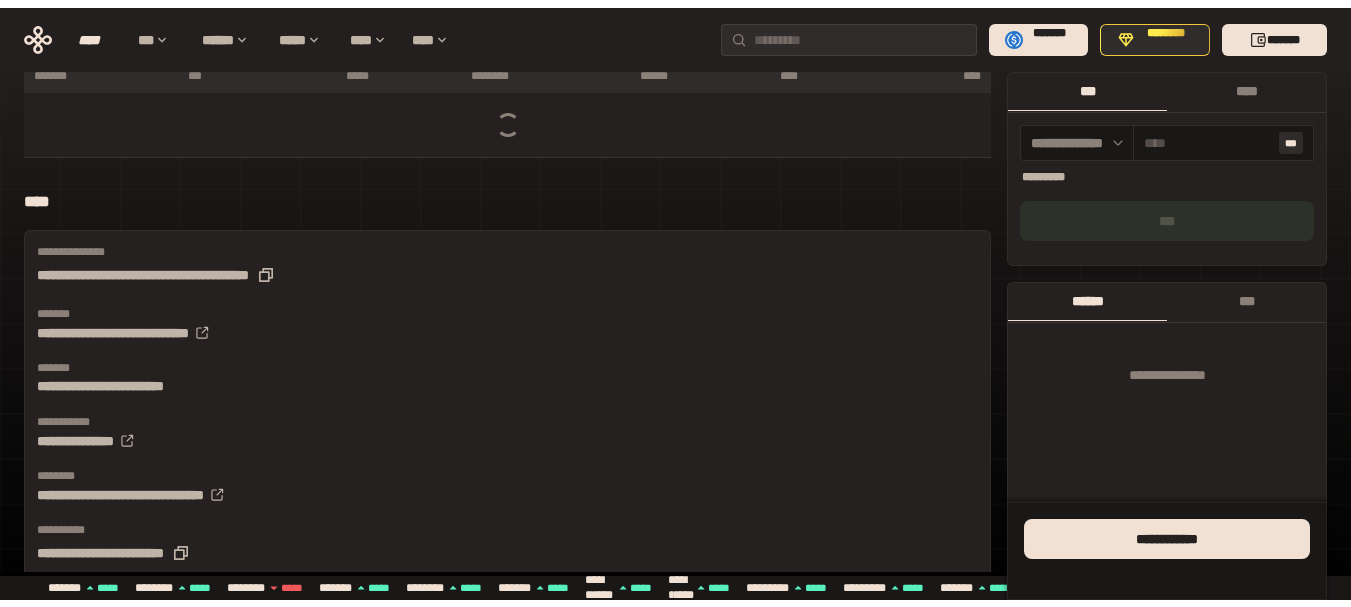 scroll, scrollTop: 0, scrollLeft: 0, axis: both 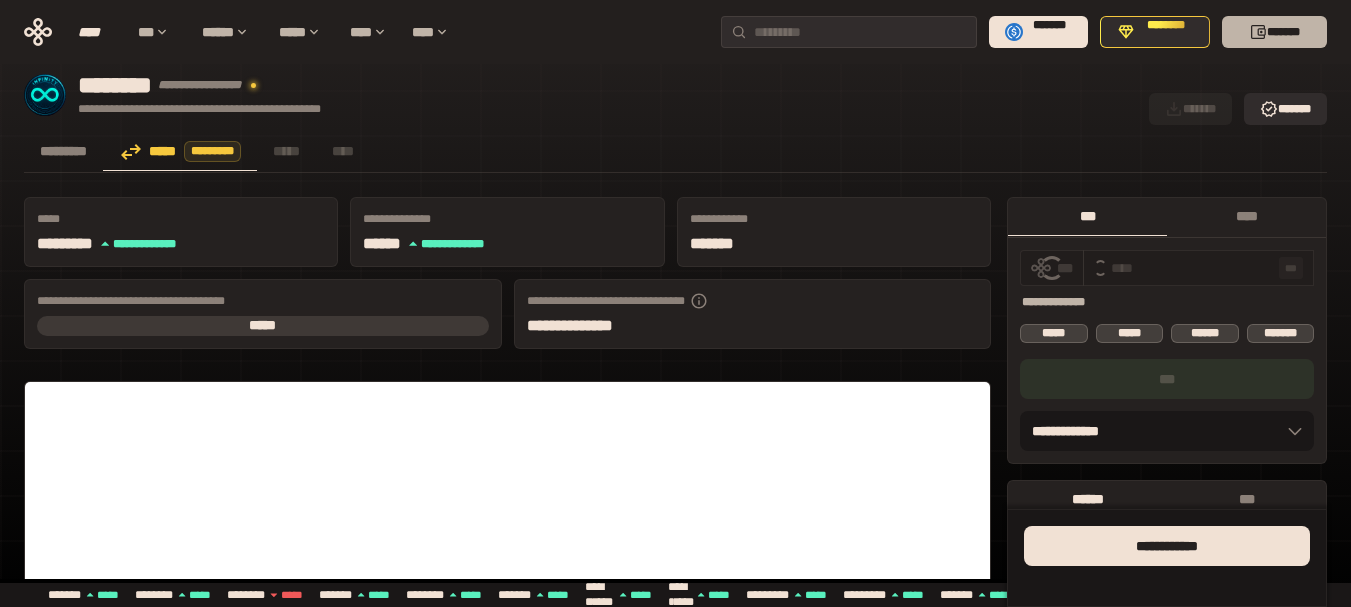 click on "*******" at bounding box center (1274, 32) 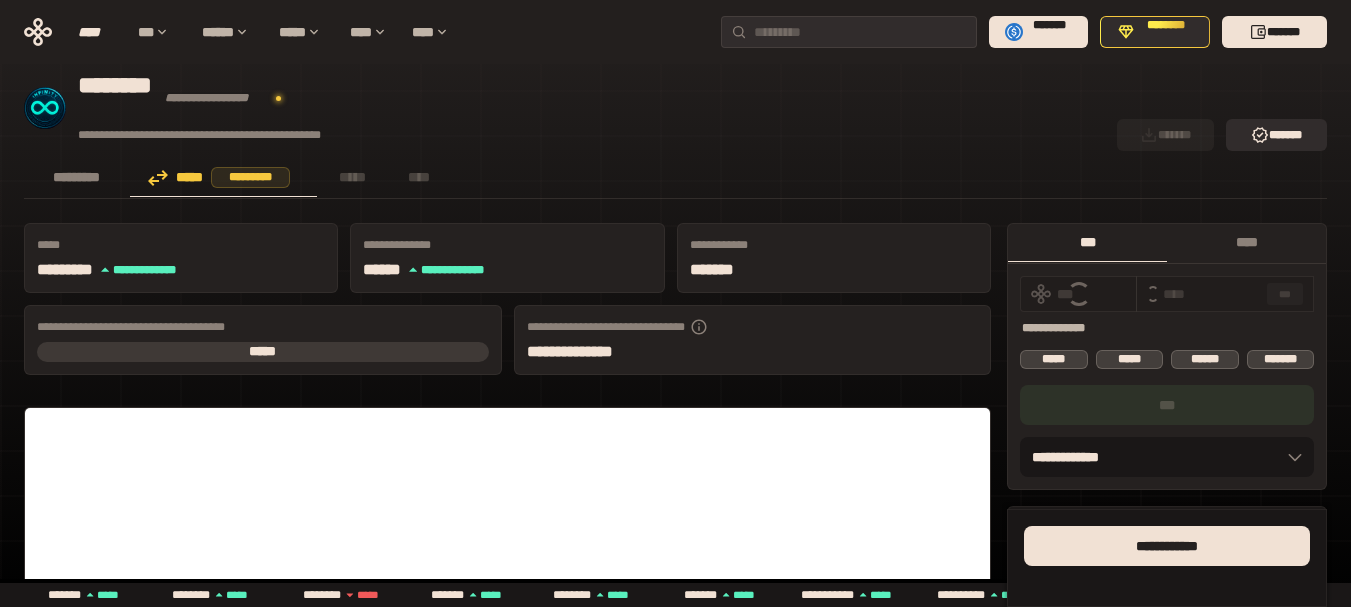 click on "****** ****** * *****" at bounding box center (442, 270) 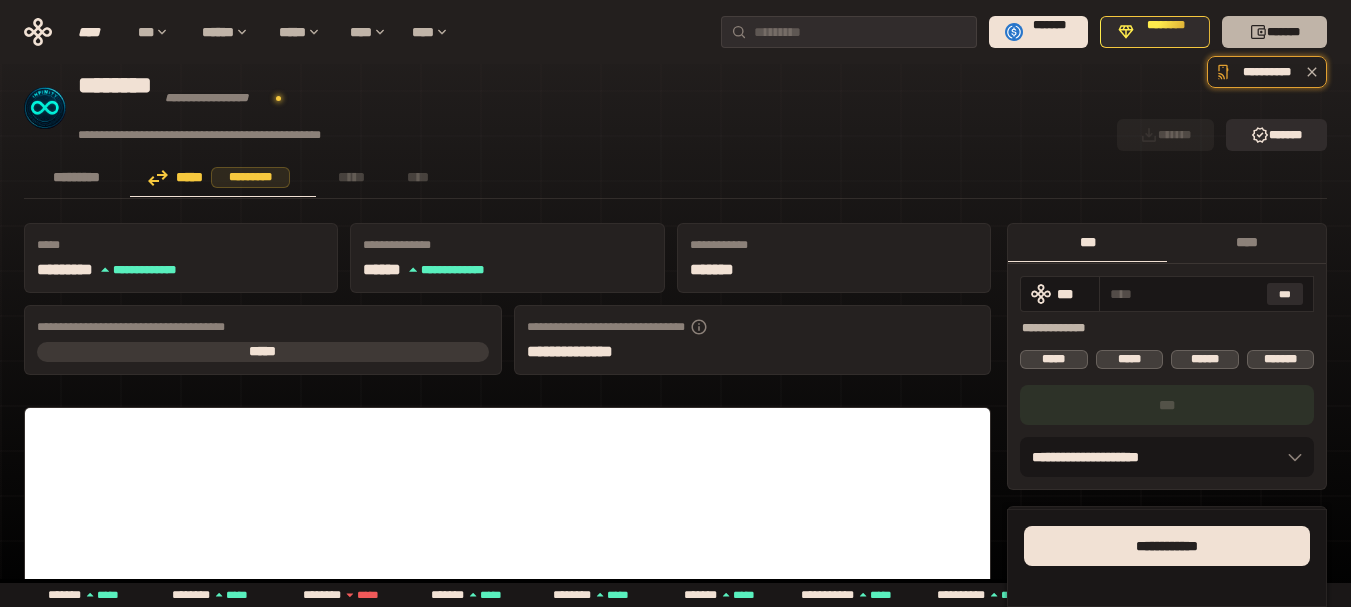 click on "****** ****** * *****" at bounding box center [442, 270] 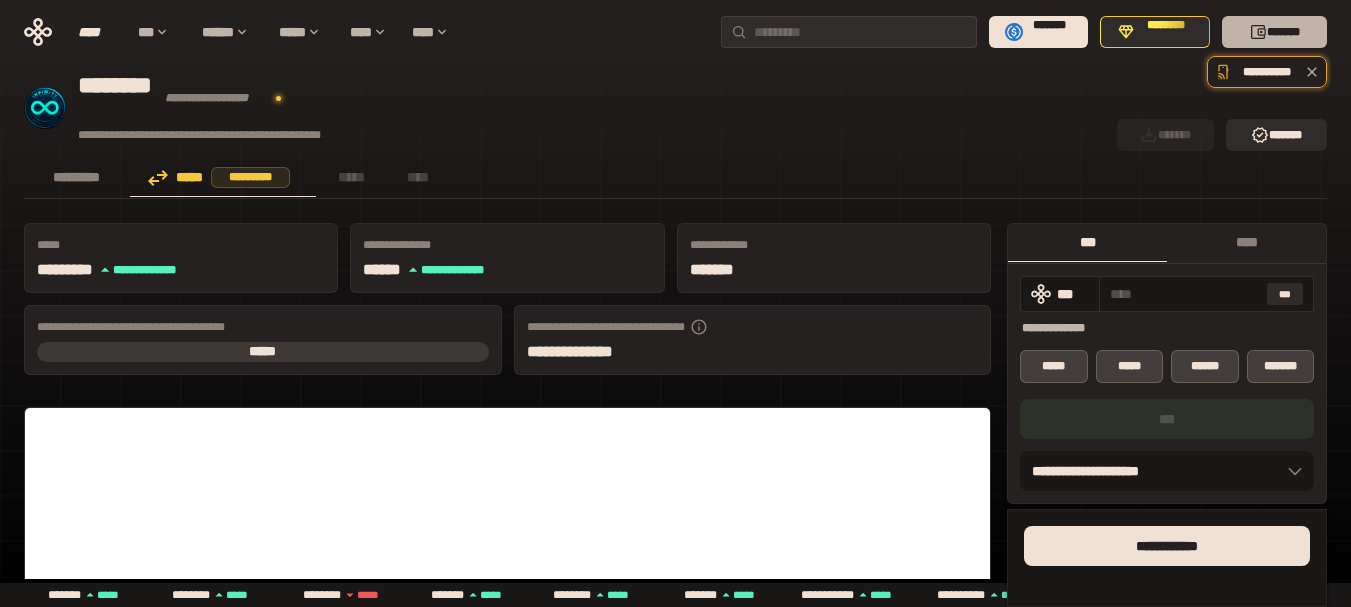 click on "**********" at bounding box center (507, 1487) 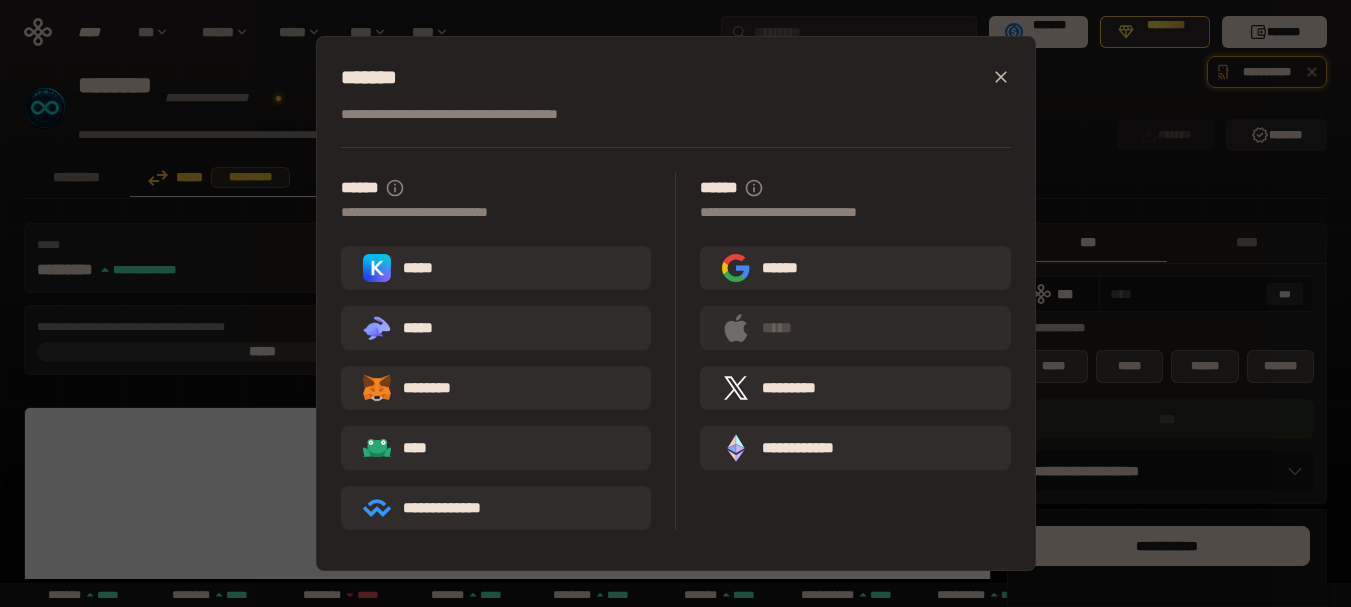 scroll, scrollTop: 188, scrollLeft: 0, axis: vertical 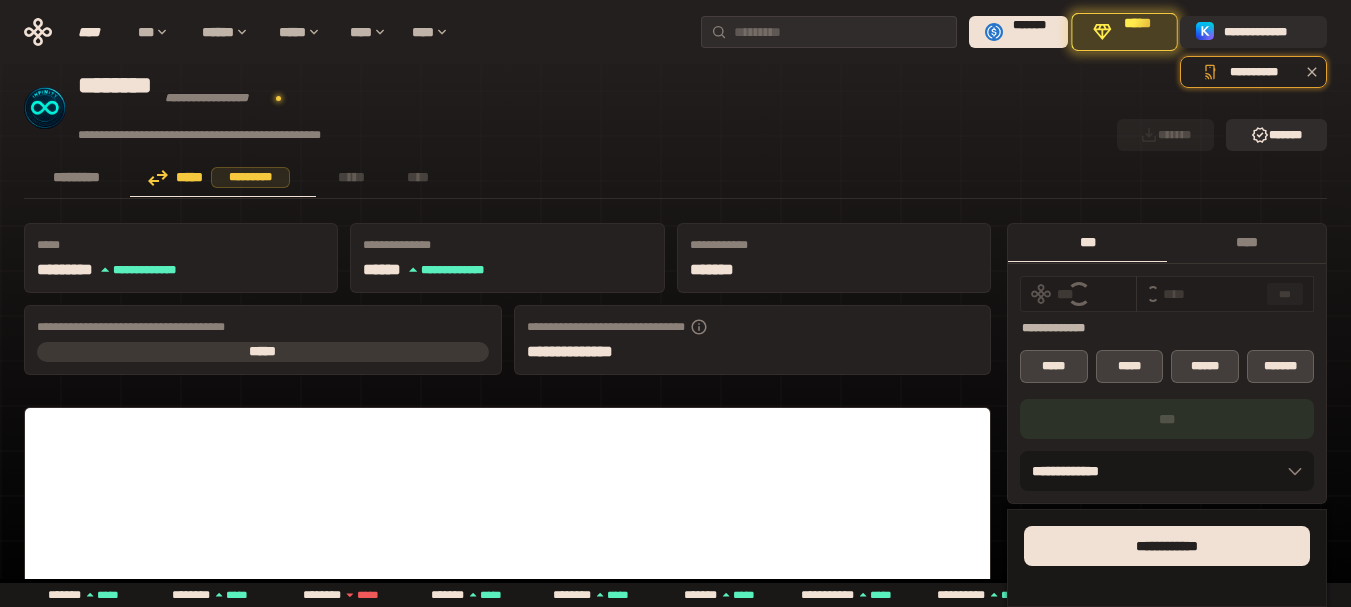 click on "***" at bounding box center [1078, 294] 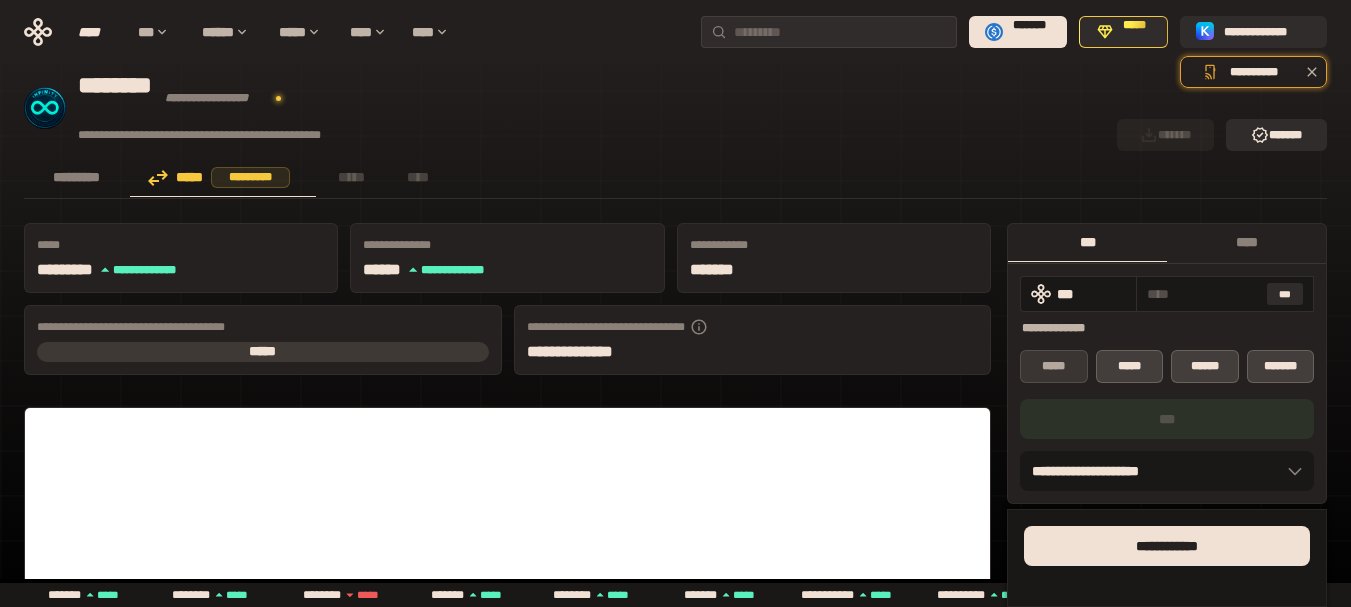 click at bounding box center [1203, 294] 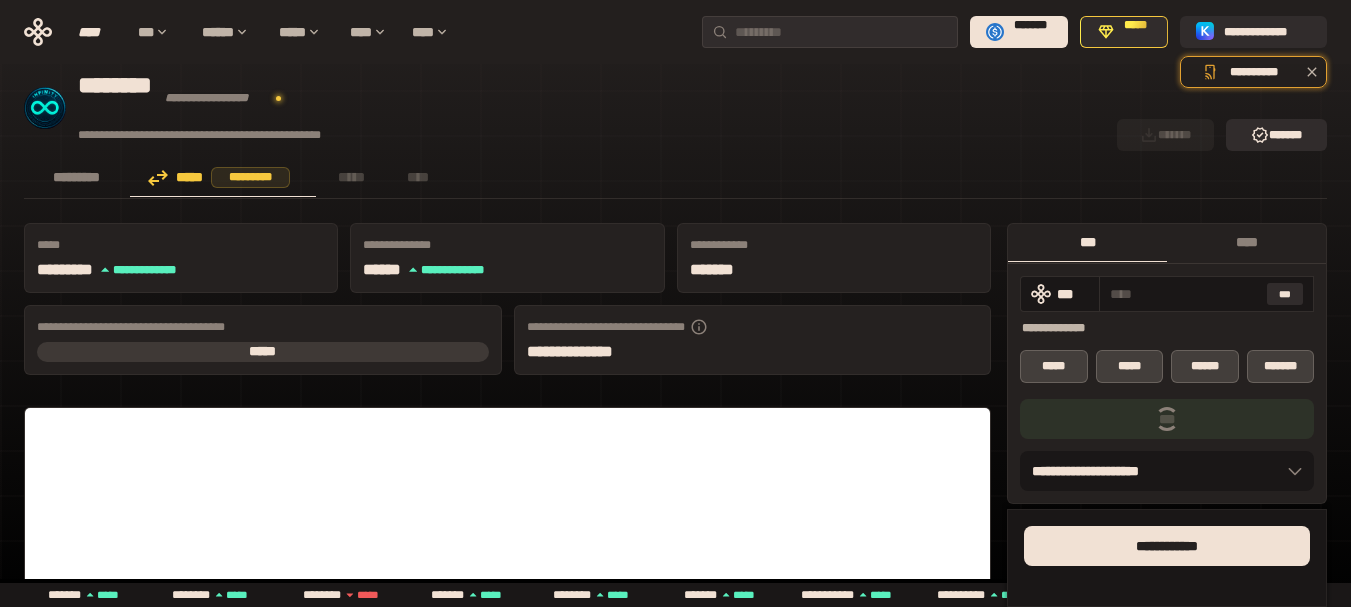 scroll, scrollTop: 35, scrollLeft: 0, axis: vertical 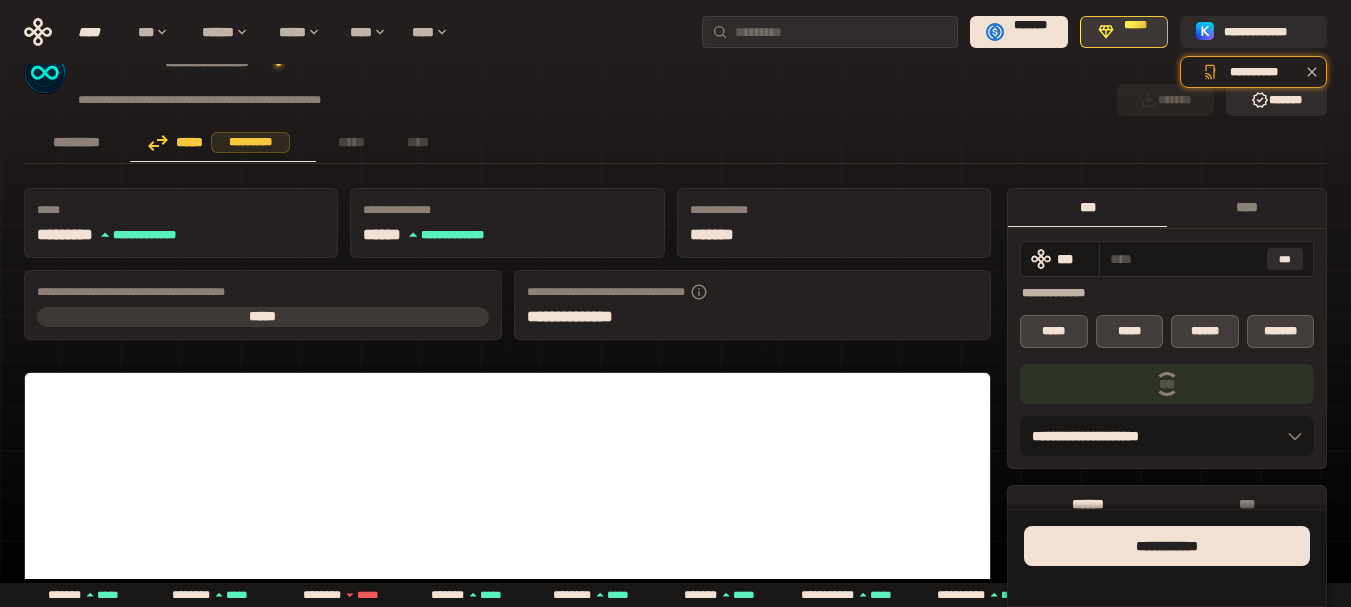 click on "****" at bounding box center (98, 32) 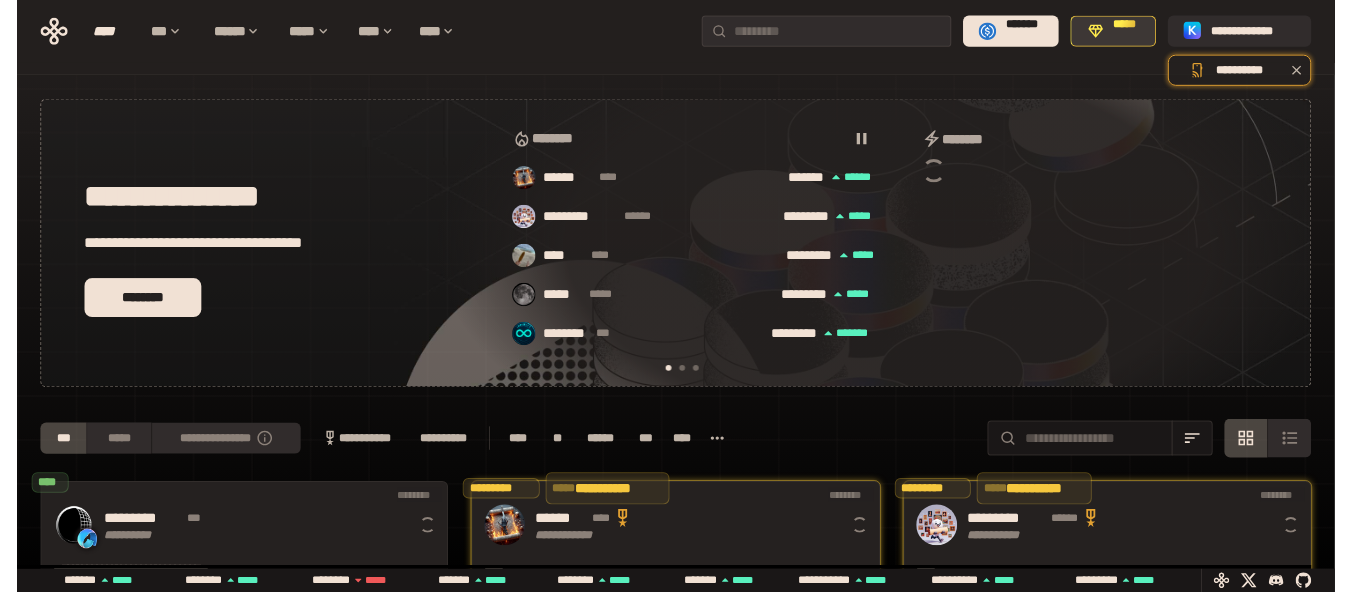 scroll, scrollTop: 95, scrollLeft: 0, axis: vertical 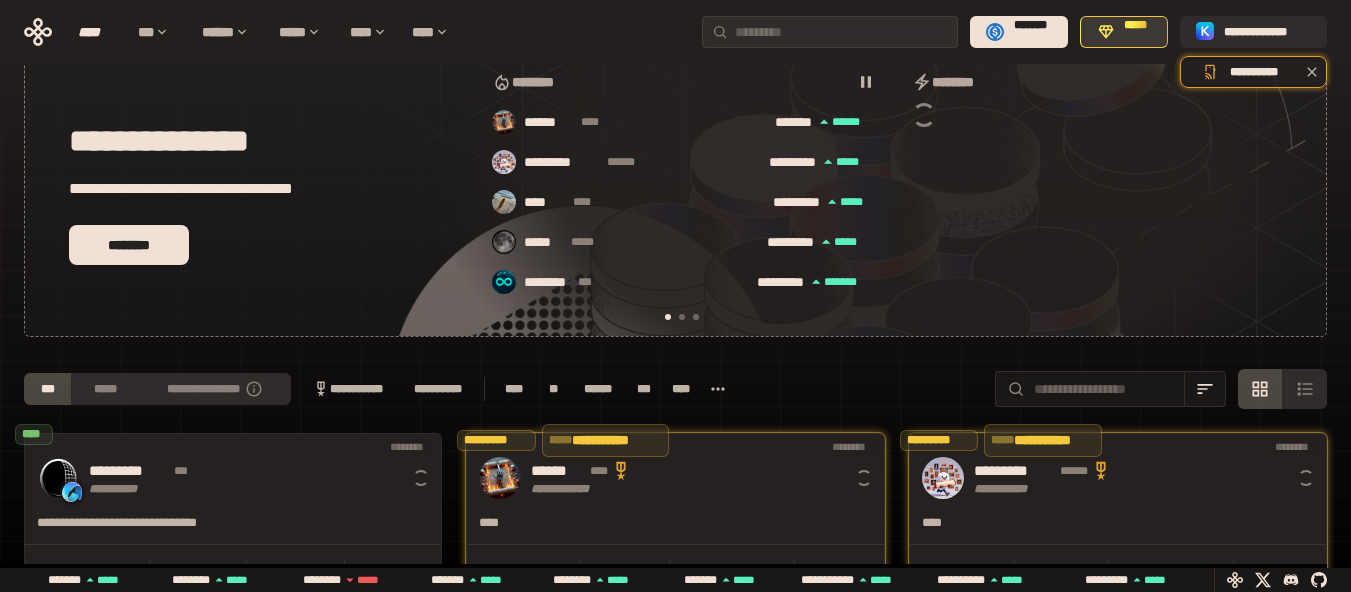 click on "*****" at bounding box center (1135, 32) 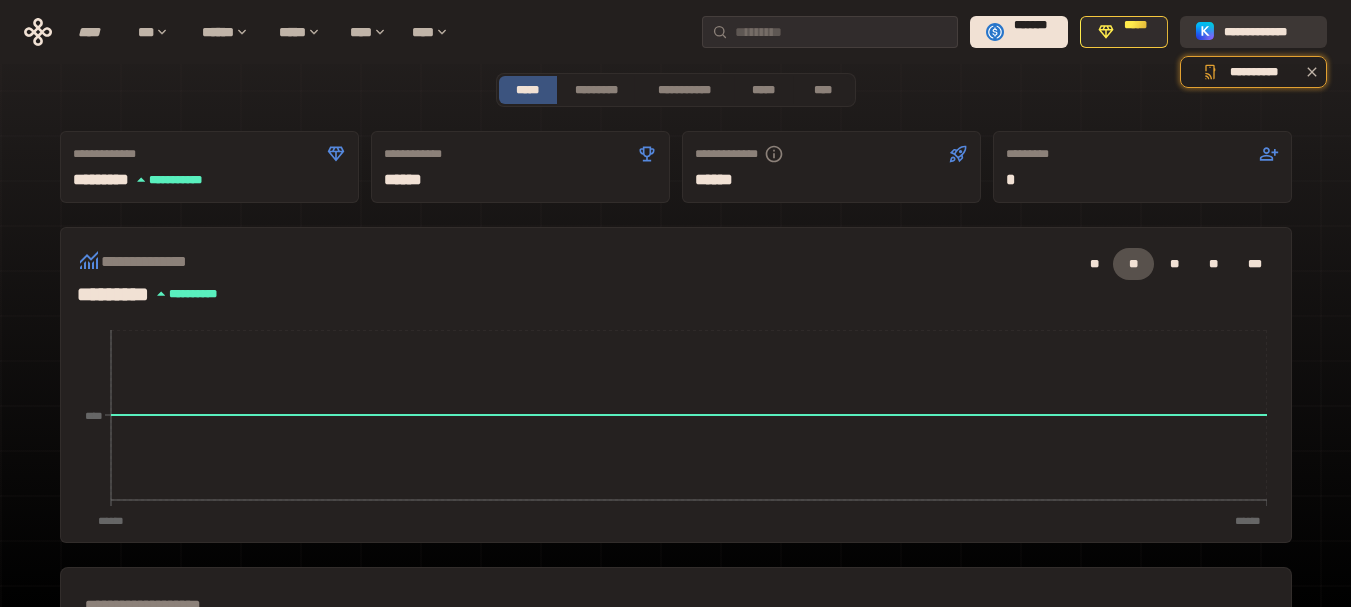 click on "**********" at bounding box center [1267, 32] 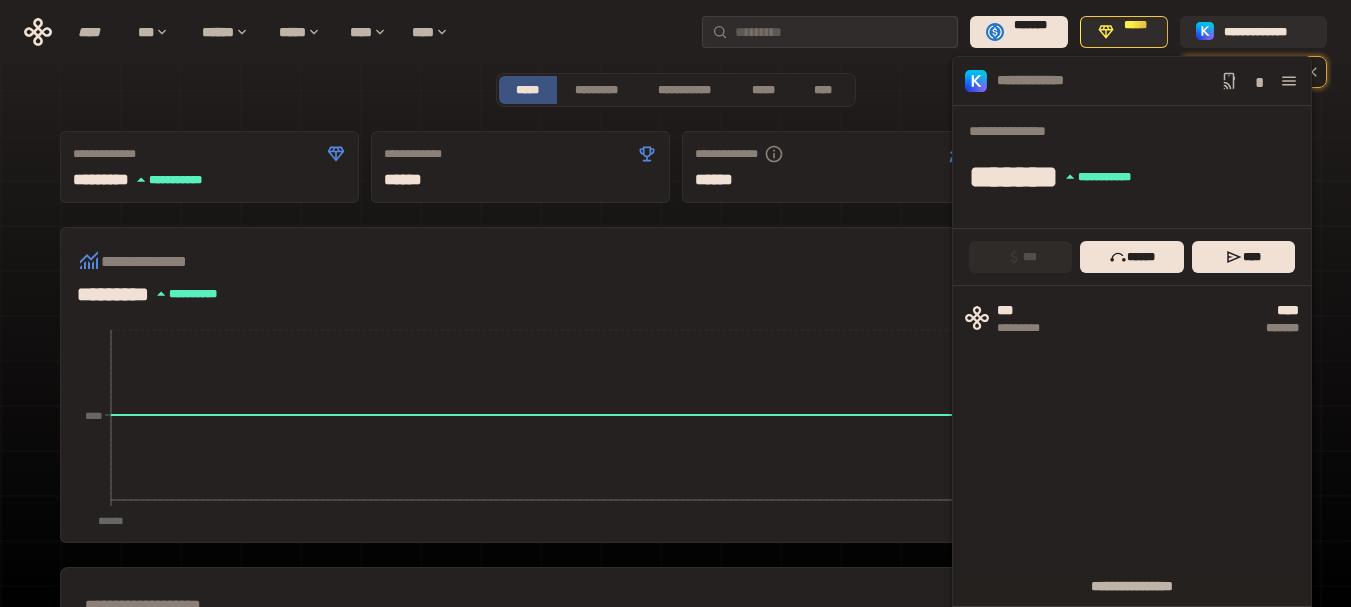 click 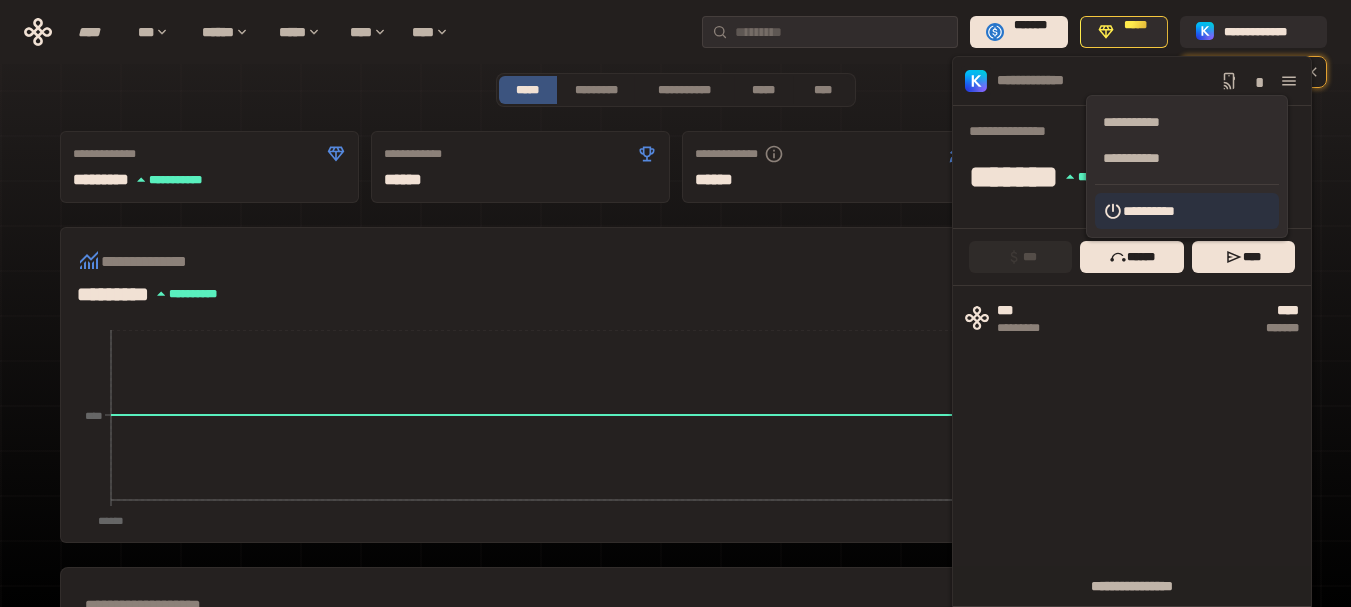 click on "**********" at bounding box center (1187, 211) 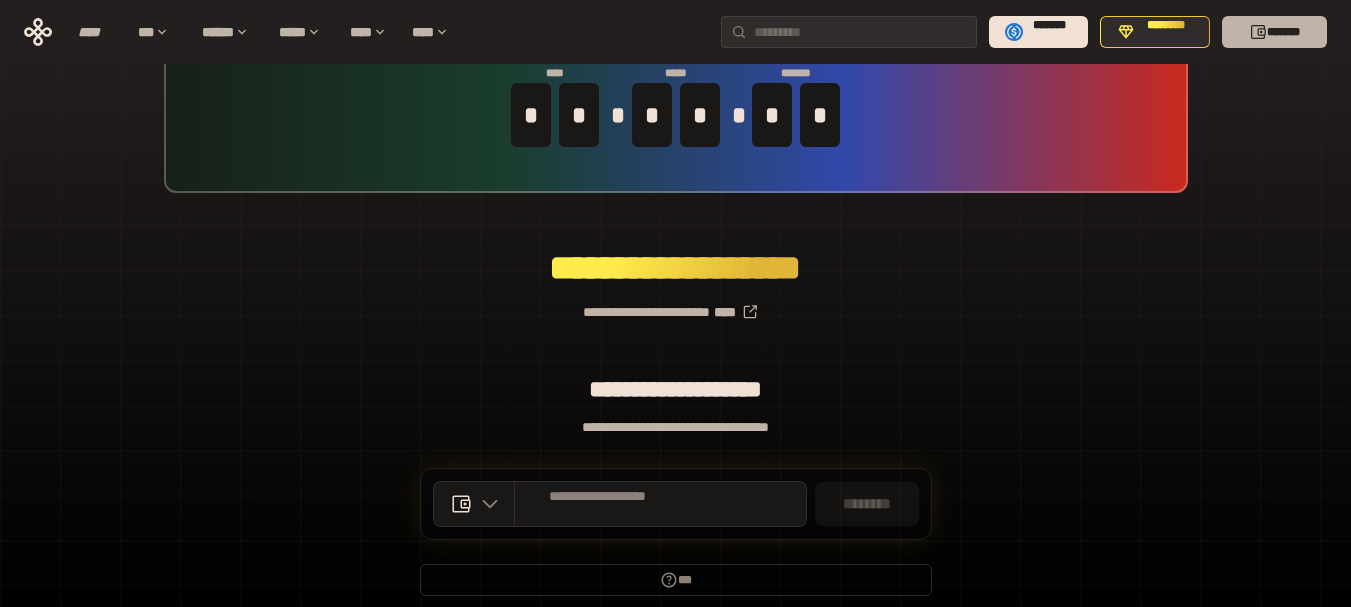 click on "*******" at bounding box center [1274, 32] 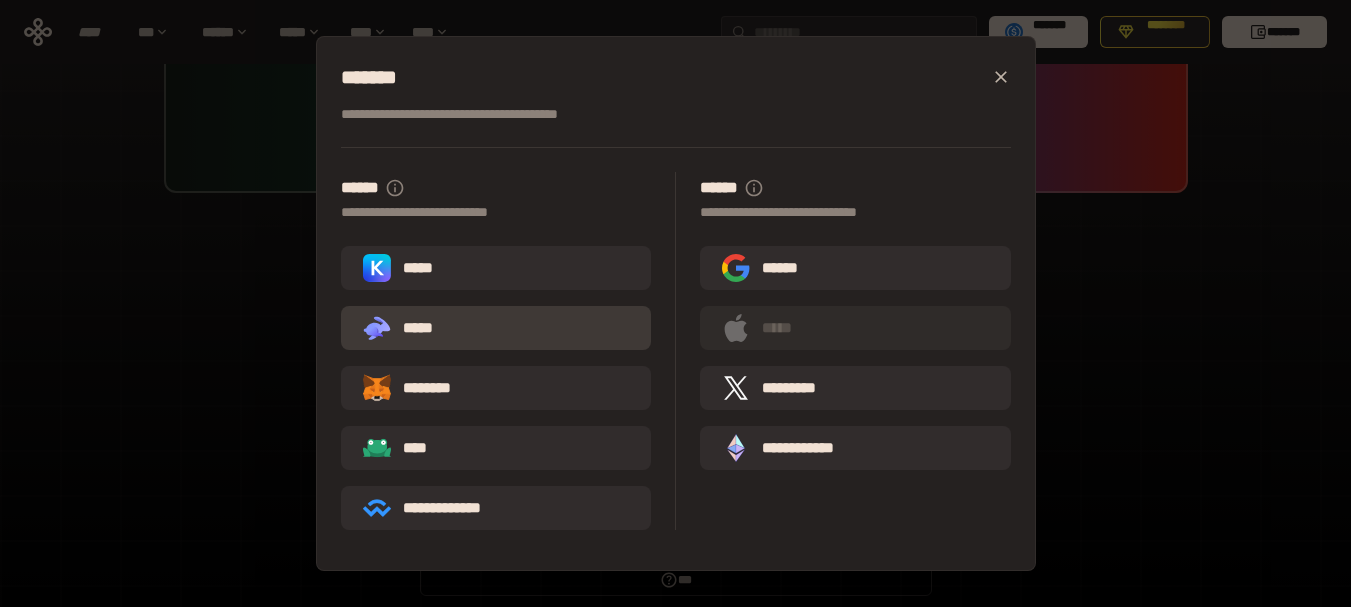 click on ".st0{fill:url(#SVGID_1_);}
.st1{fill-rule:evenodd;clip-rule:evenodd;fill:url(#SVGID_00000161597173617360504640000012432366591255278478_);}
.st2{fill-rule:evenodd;clip-rule:evenodd;fill:url(#SVGID_00000021803777515098205300000017382971856690286485_);}
.st3{fill:url(#SVGID_00000031192219548086493050000012287181694732331425_);}
*****" at bounding box center [406, 328] 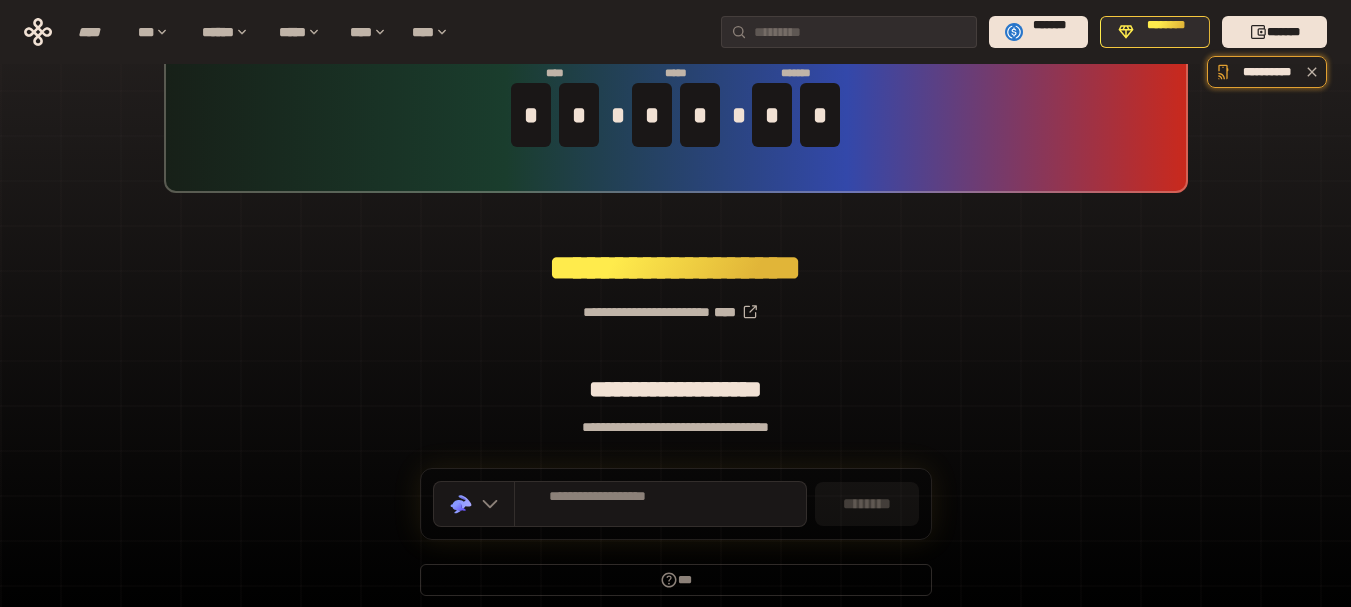 scroll, scrollTop: 0, scrollLeft: 0, axis: both 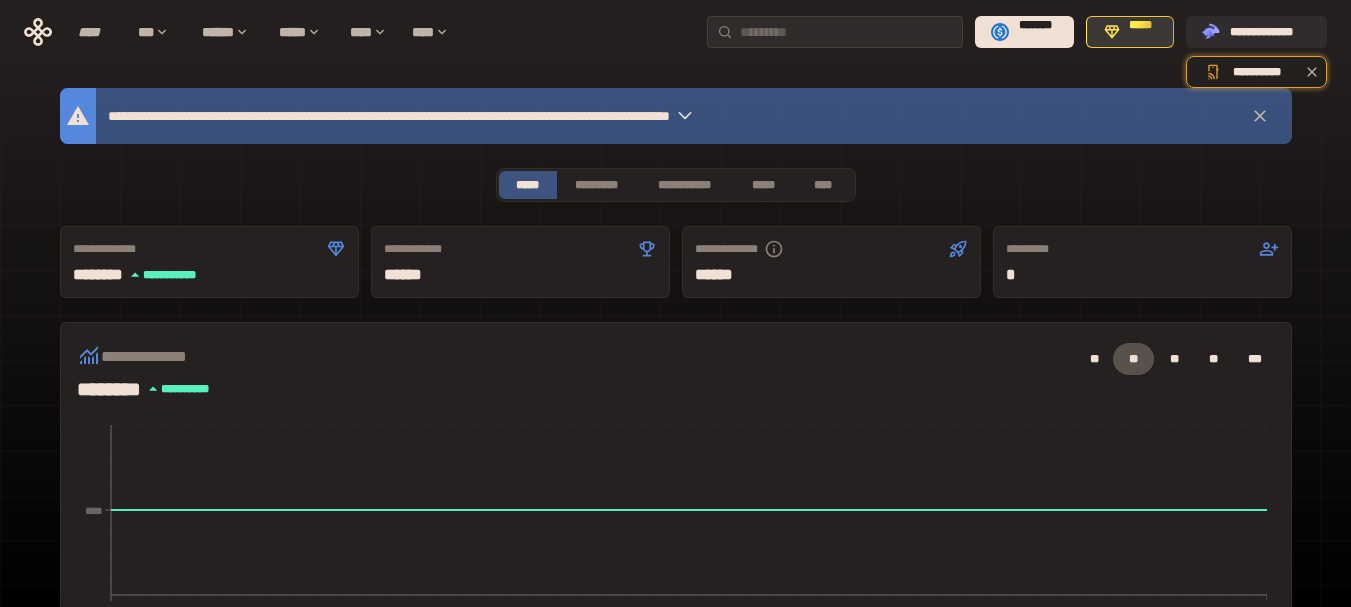 click on "*****" at bounding box center [1141, 32] 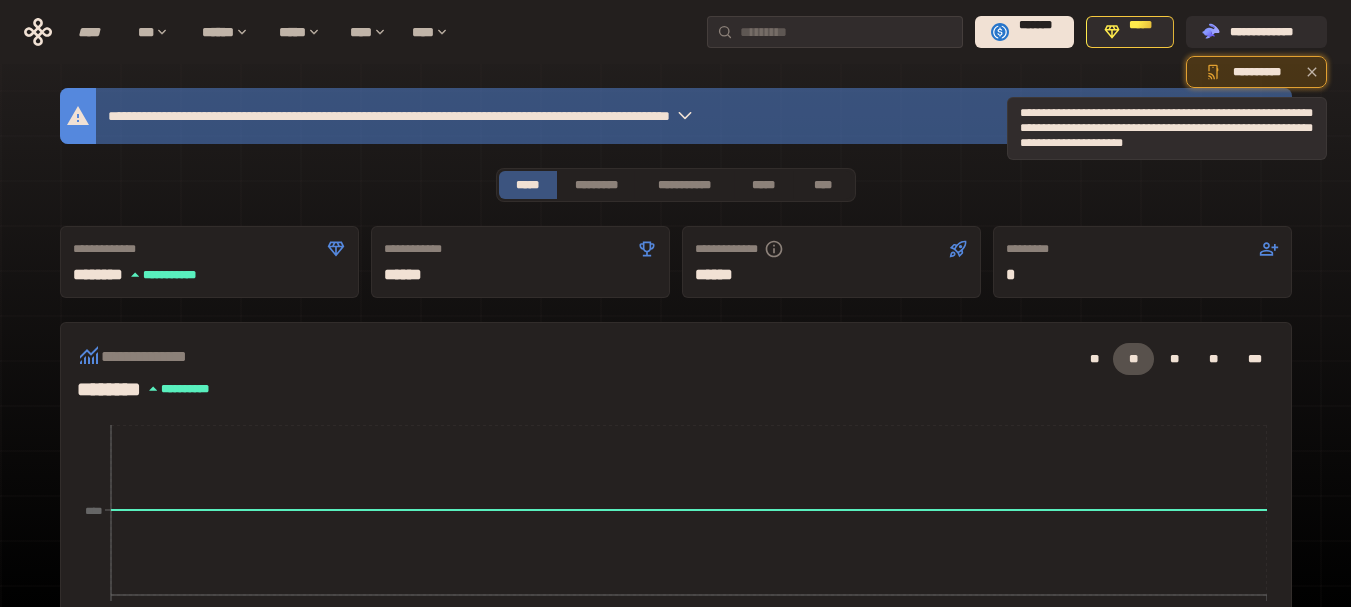 click 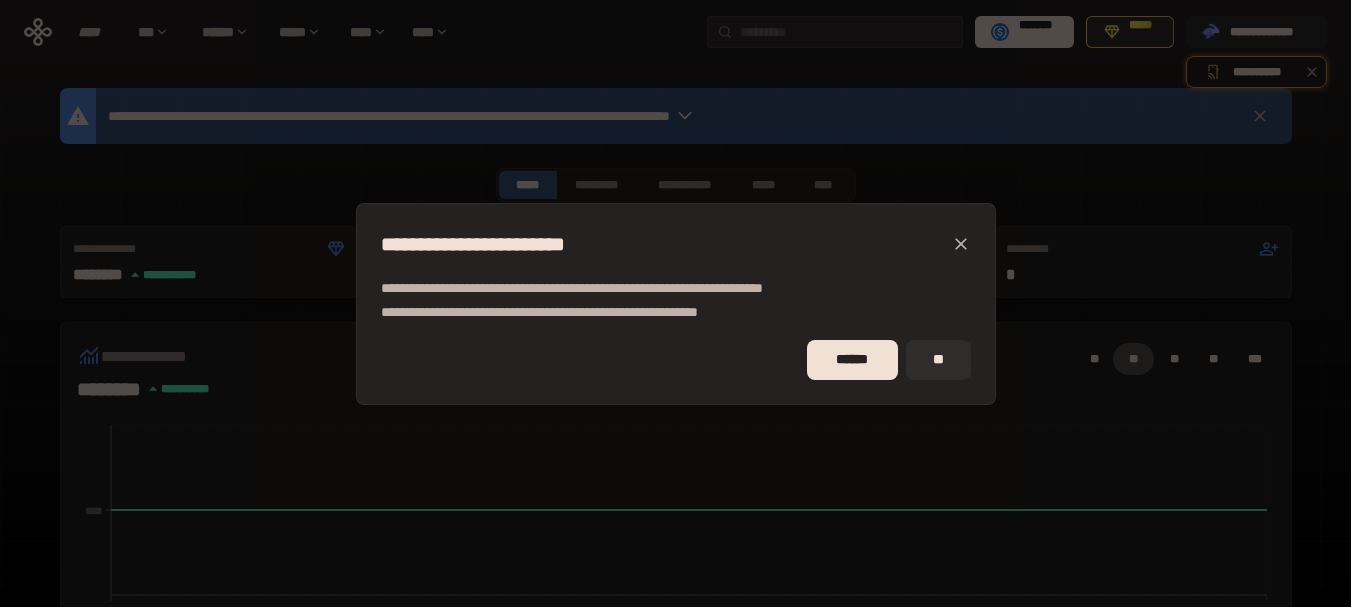 click 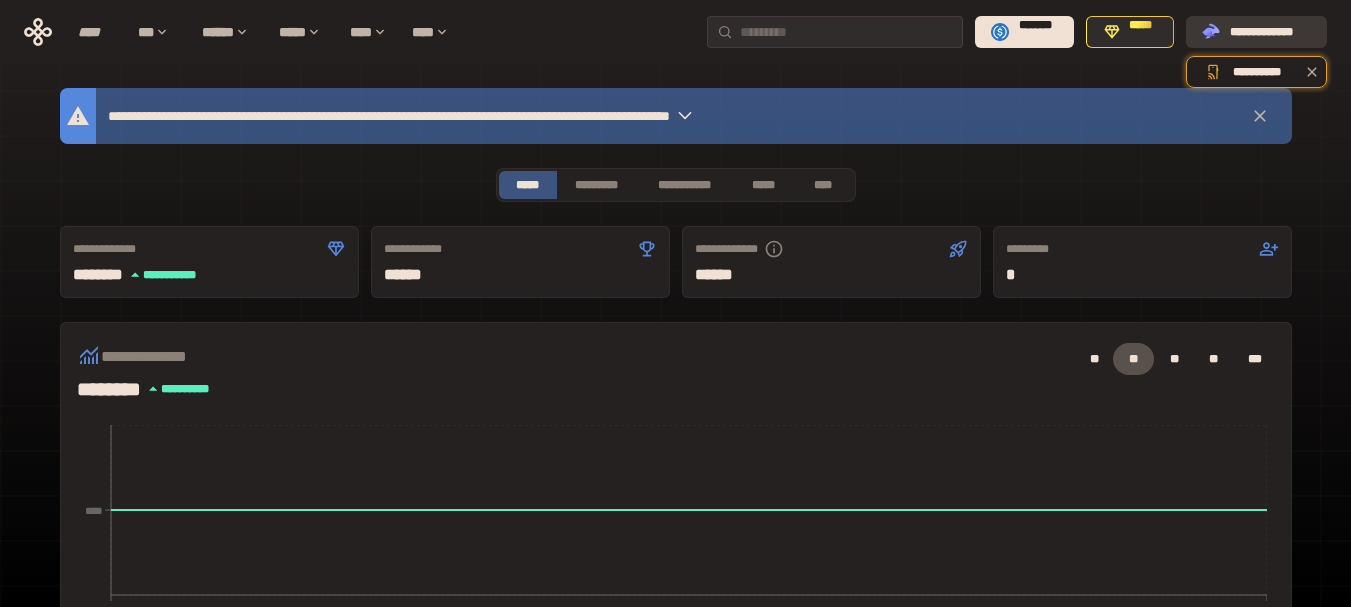 click on "**********" at bounding box center [1270, 32] 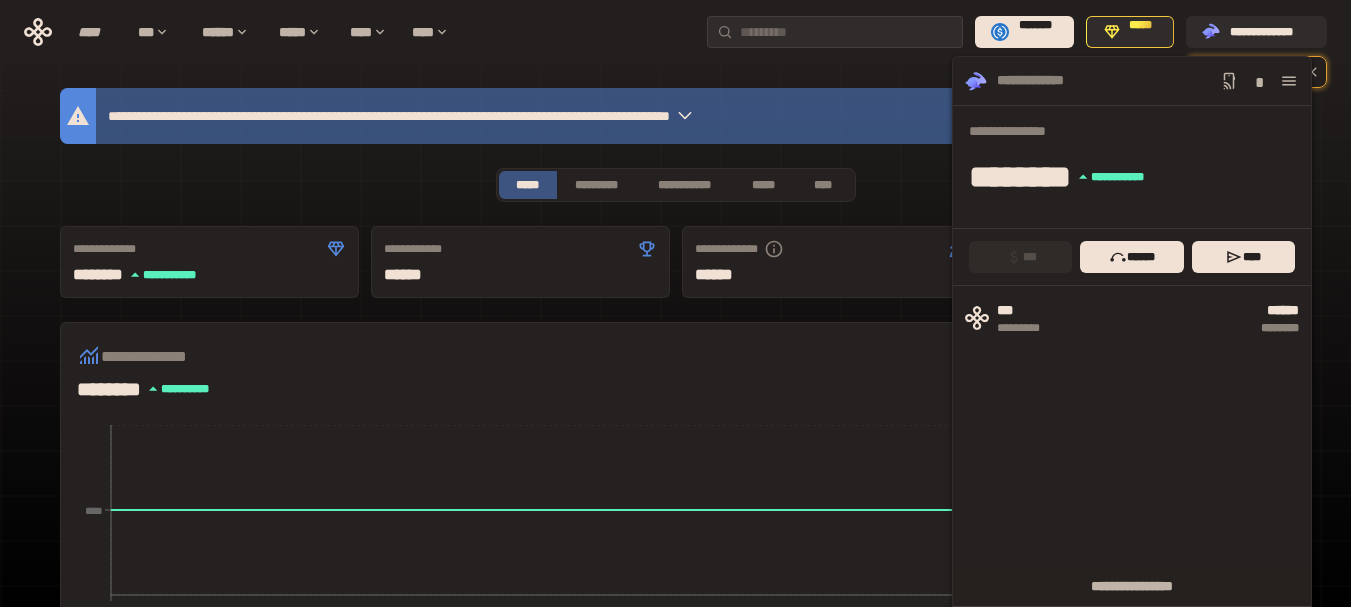 click 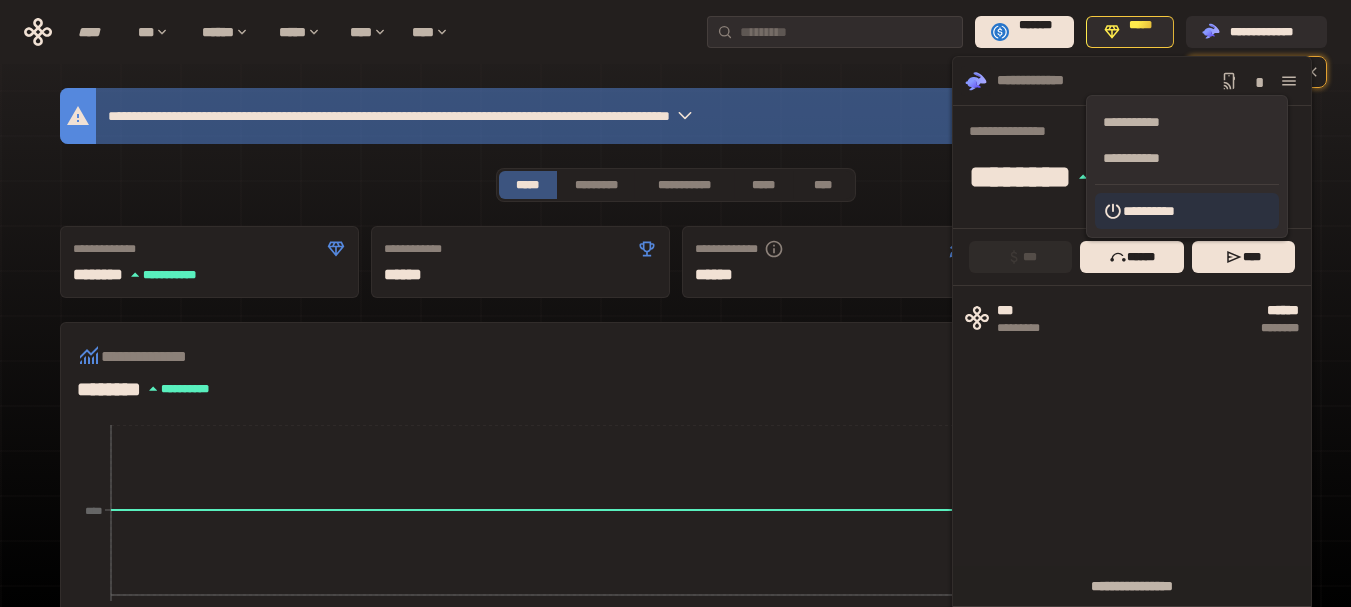 click on "**********" at bounding box center (1187, 211) 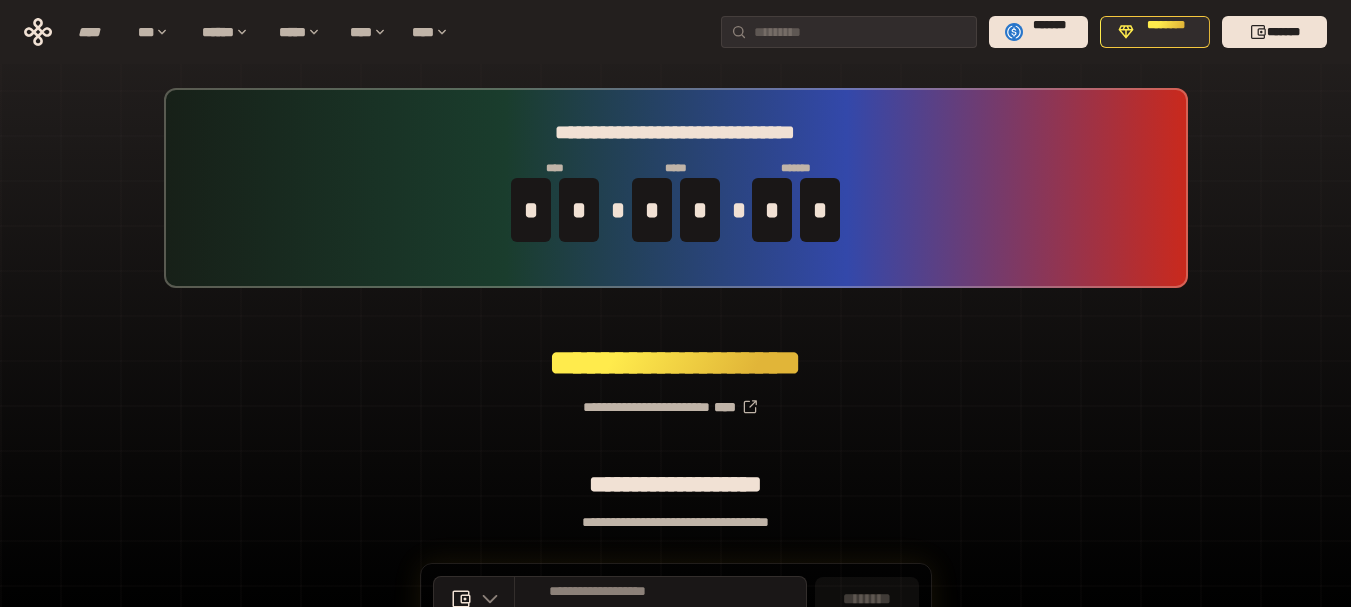 drag, startPoint x: 403, startPoint y: 0, endPoint x: 1076, endPoint y: 306, distance: 739.30035 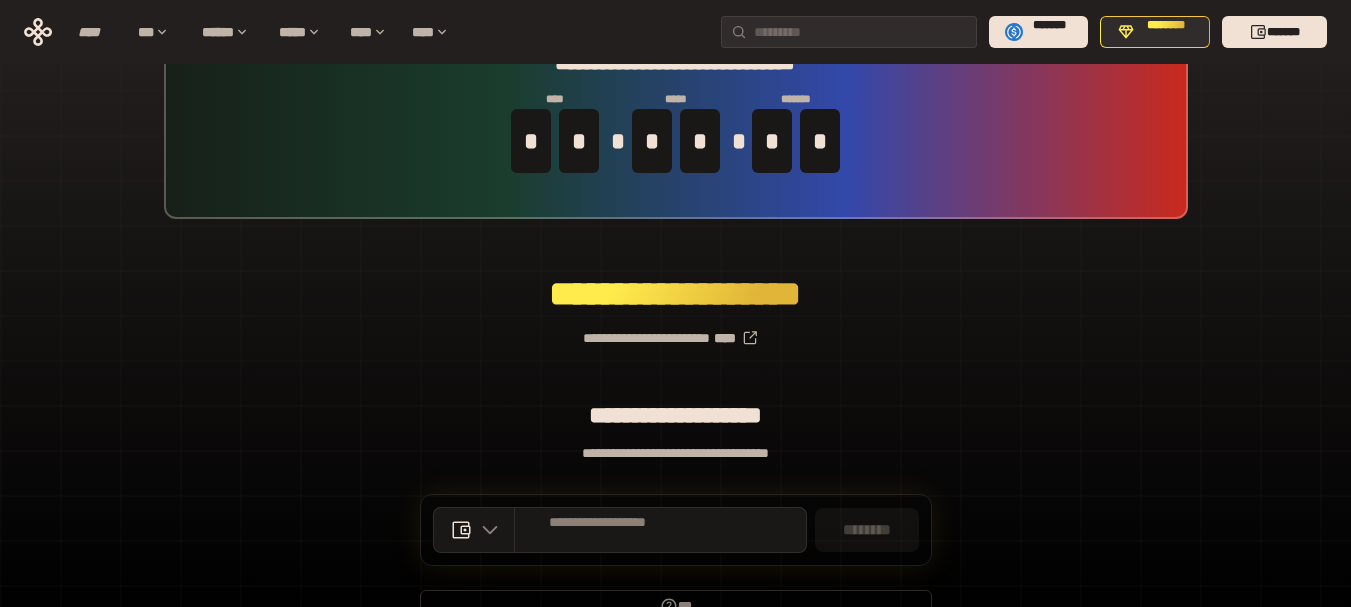 scroll, scrollTop: 0, scrollLeft: 0, axis: both 